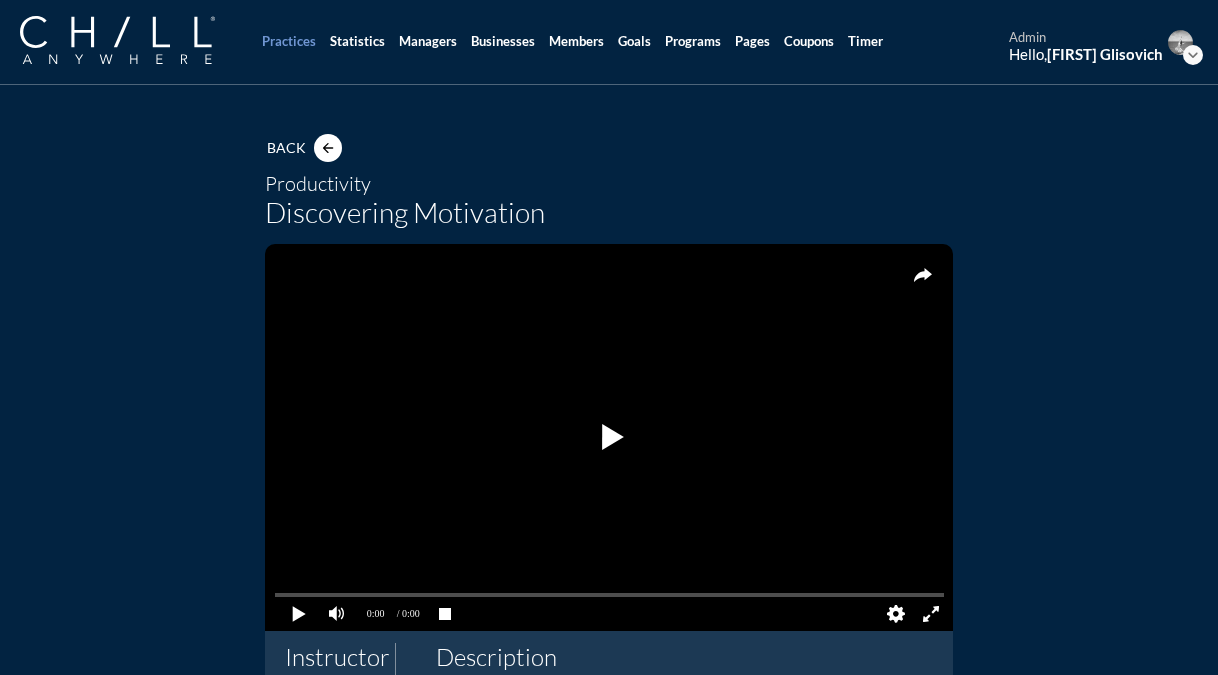 scroll, scrollTop: 0, scrollLeft: 0, axis: both 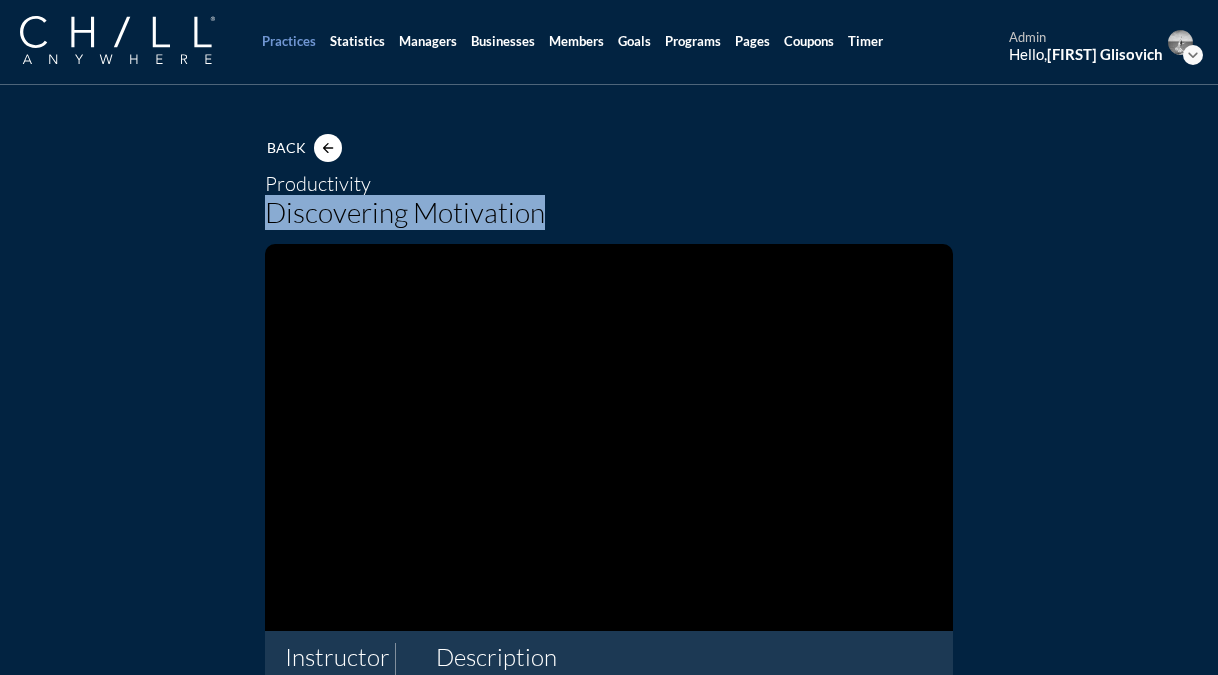 drag, startPoint x: 552, startPoint y: 219, endPoint x: 266, endPoint y: 216, distance: 286.01575 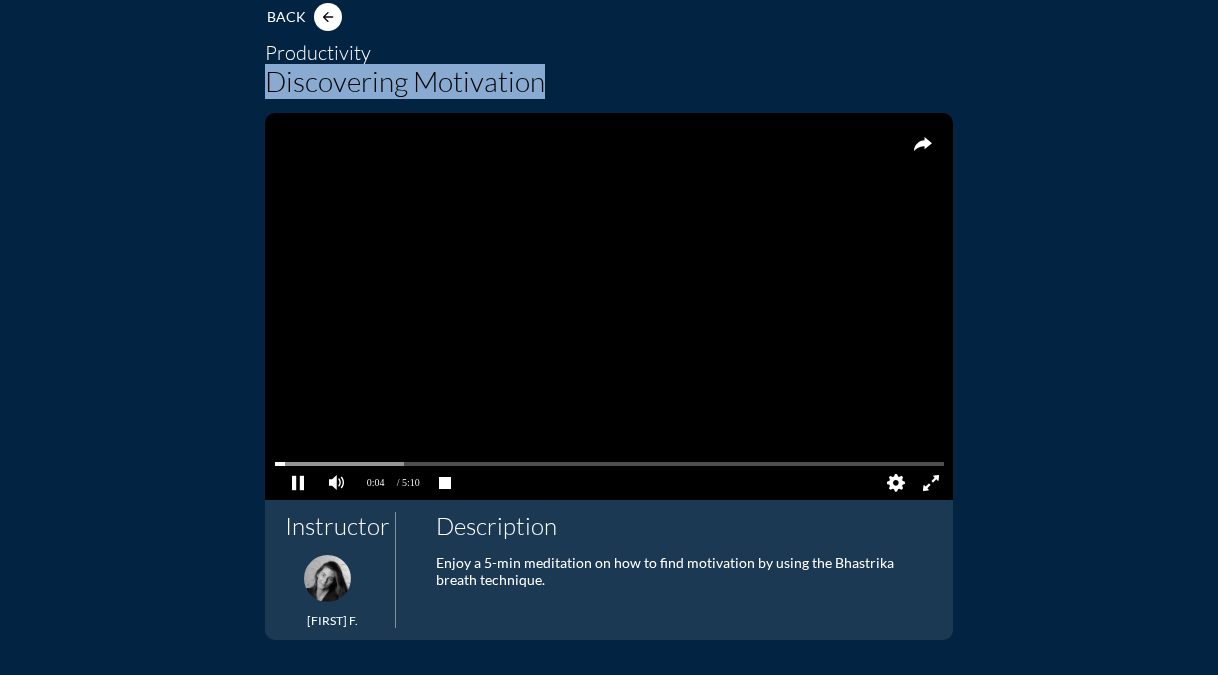 scroll, scrollTop: 0, scrollLeft: 0, axis: both 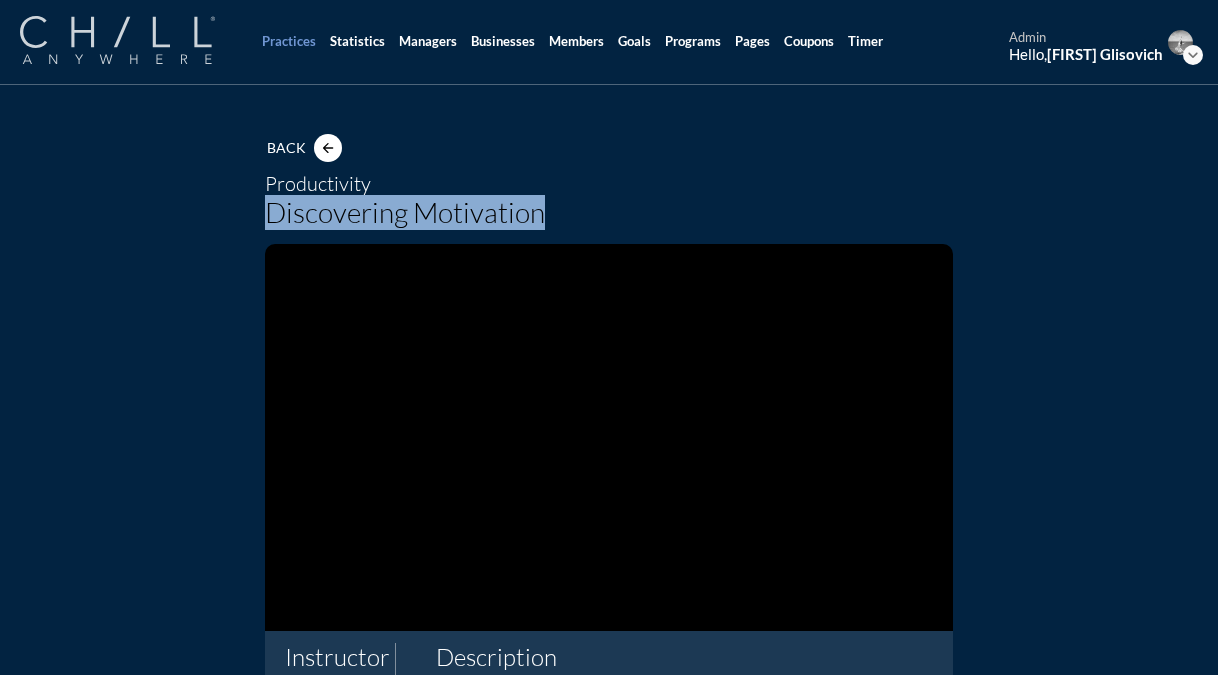 click at bounding box center [117, 40] 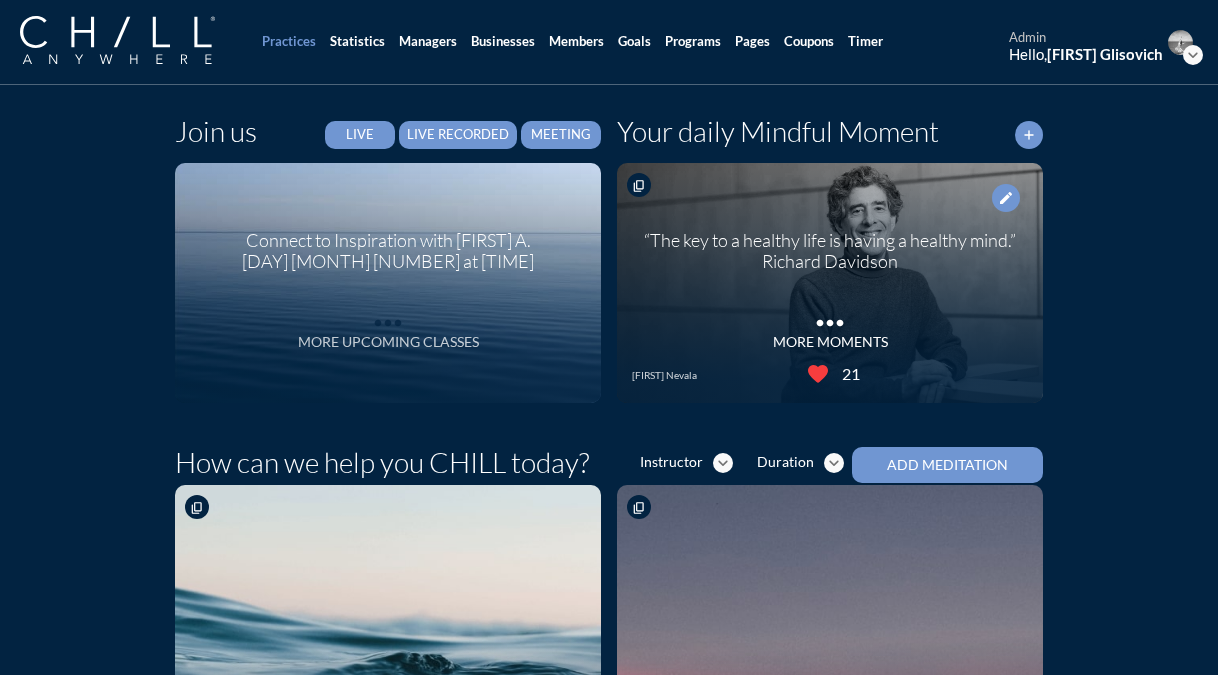 click on "more_horiz" at bounding box center [388, 318] 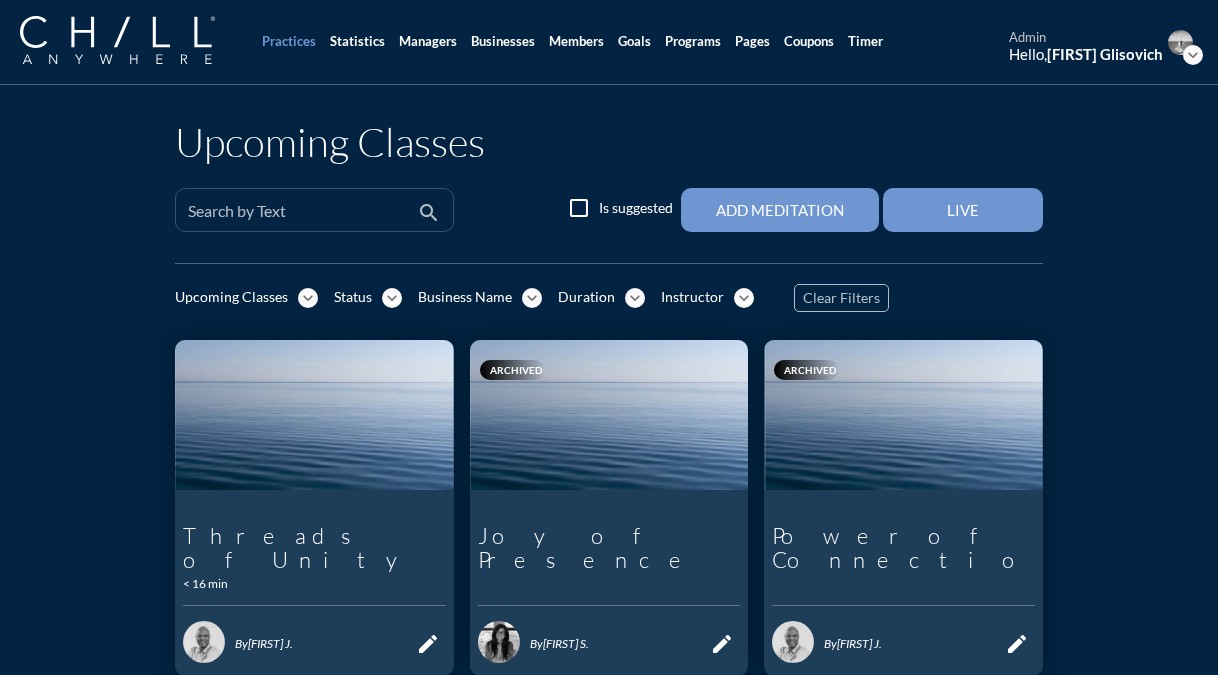 click on "Search by Text" at bounding box center [300, 210] 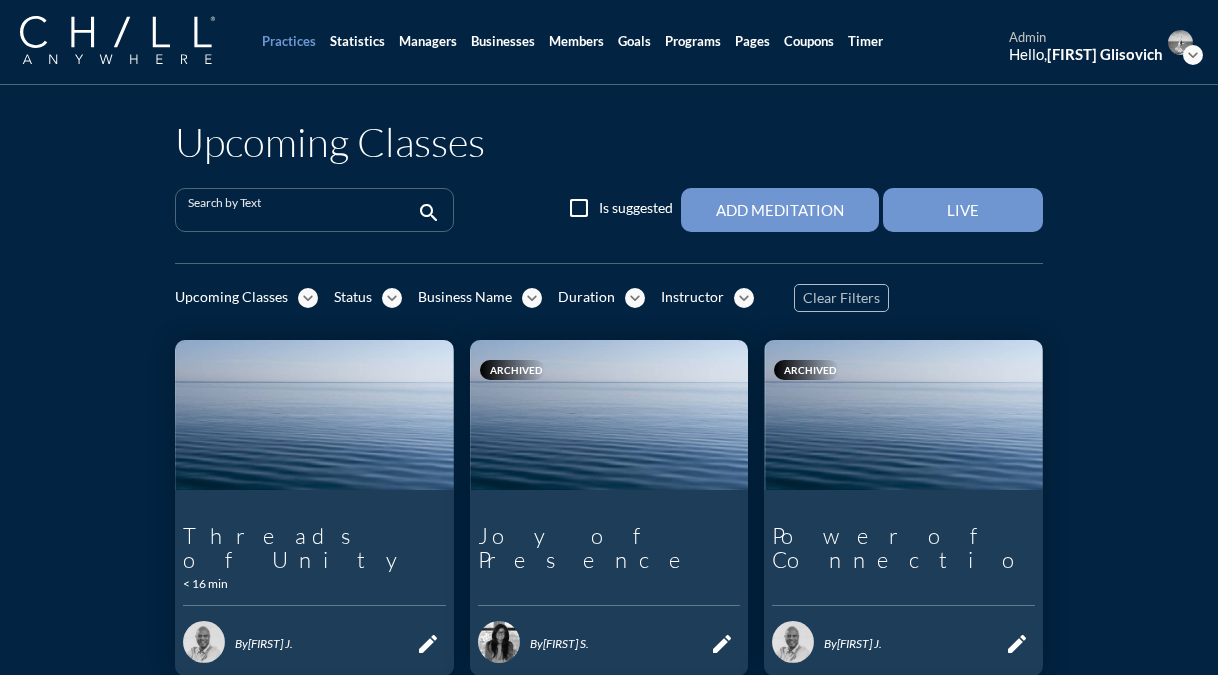 paste on "Discovering Motivation" 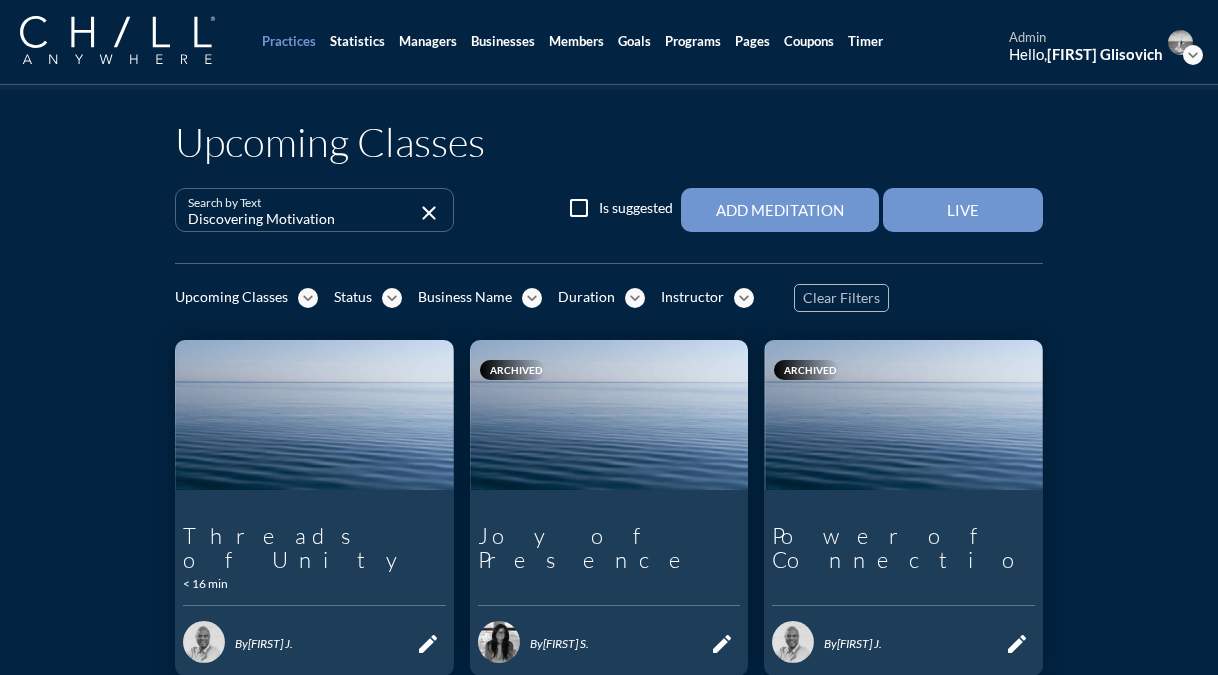type on "Discovering Motivation" 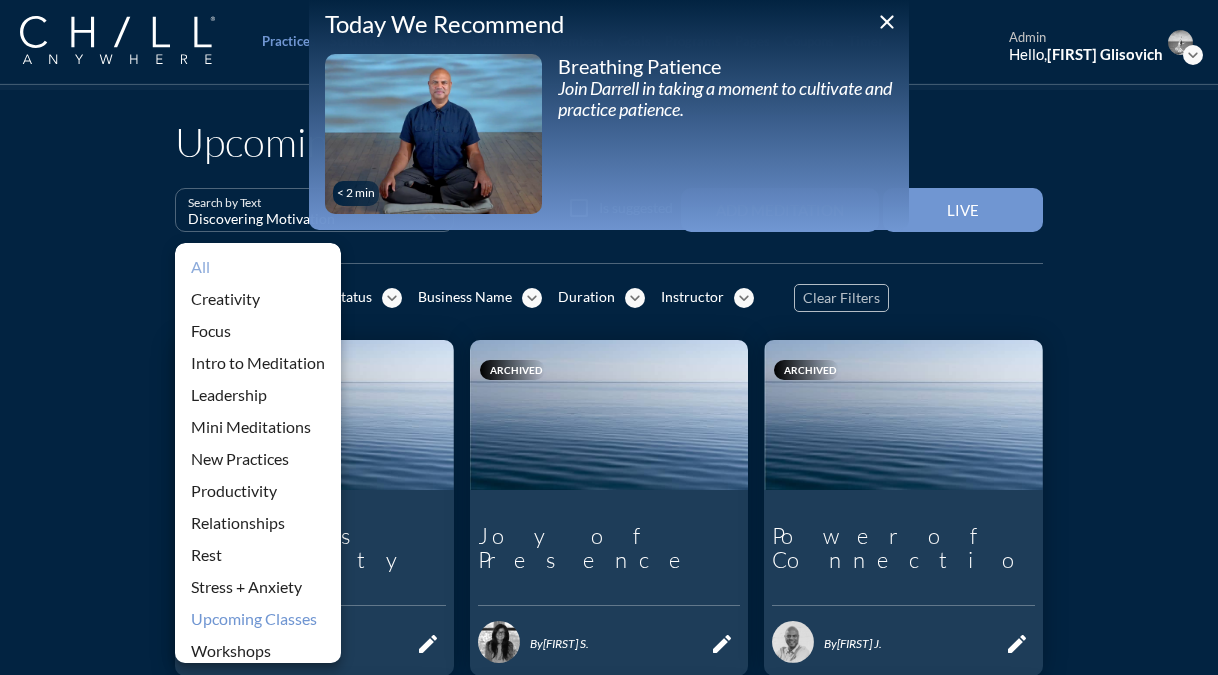 click on "All" at bounding box center (258, 267) 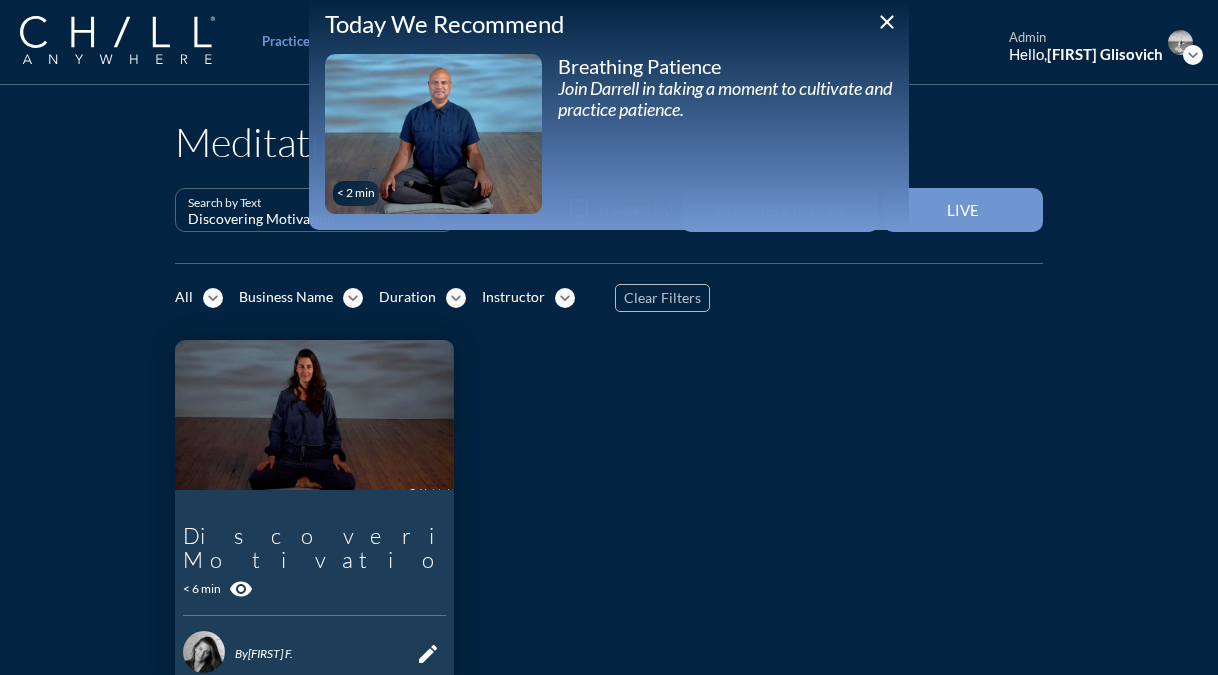 click on "close" at bounding box center [887, 22] 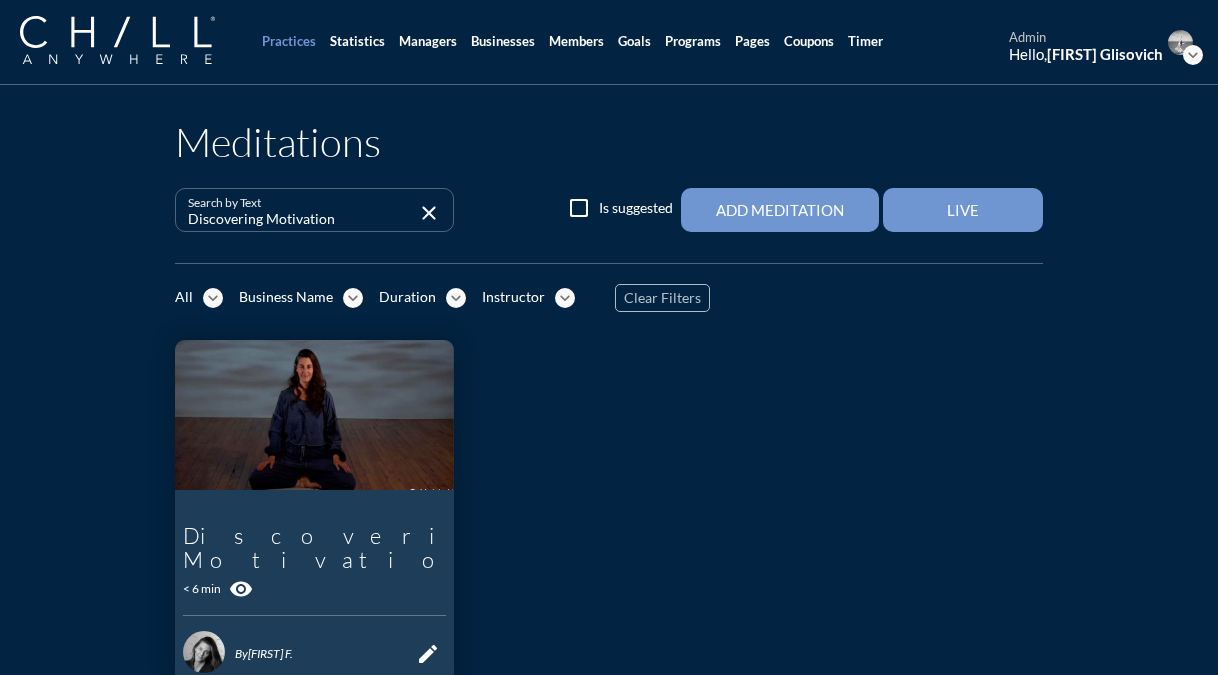 click on "edit" at bounding box center [428, 654] 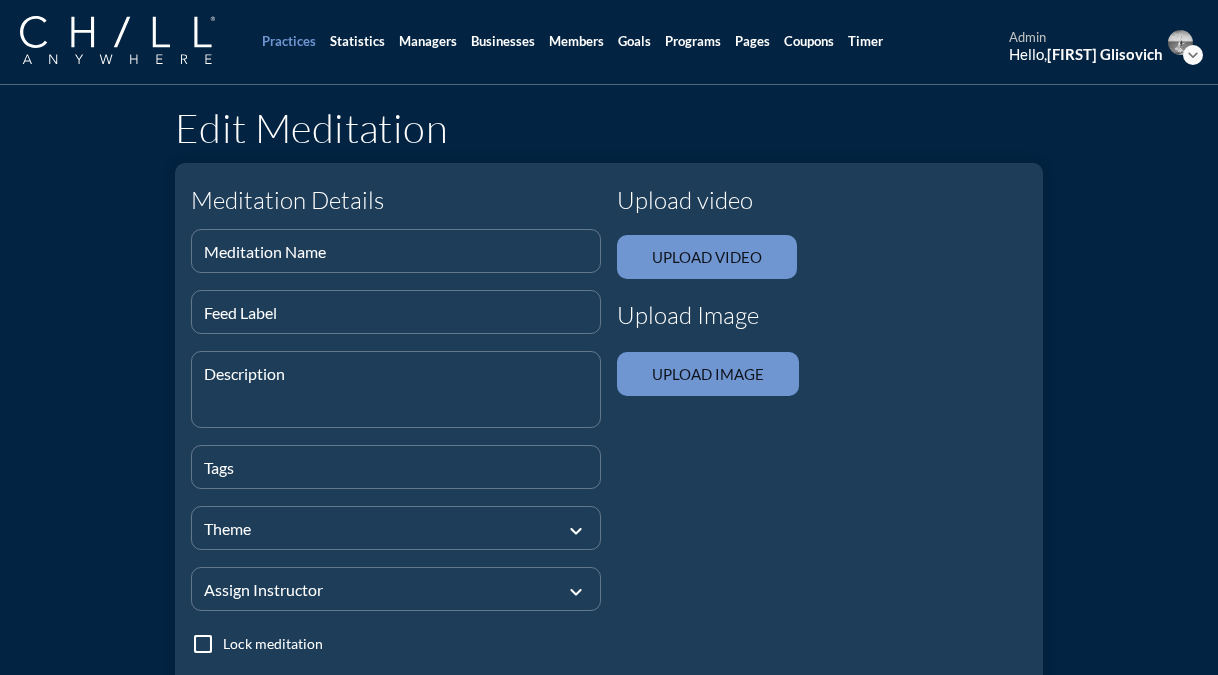 type on "Discovering Motivation" 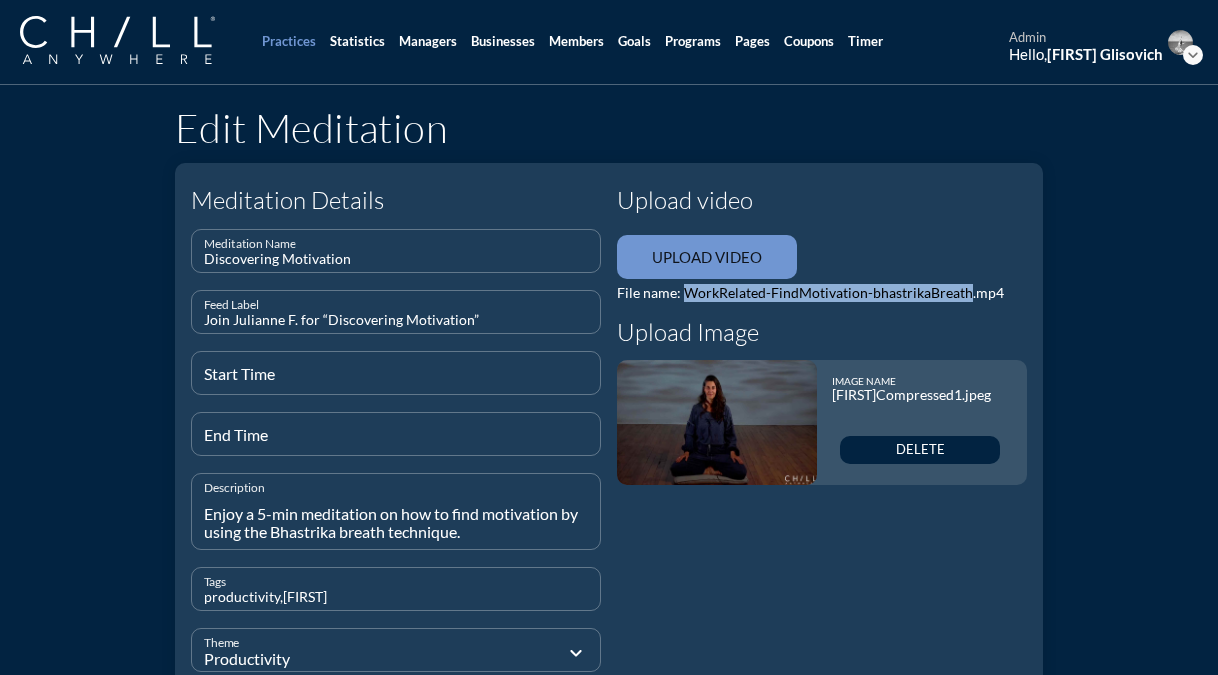 drag, startPoint x: 685, startPoint y: 295, endPoint x: 967, endPoint y: 294, distance: 282.00177 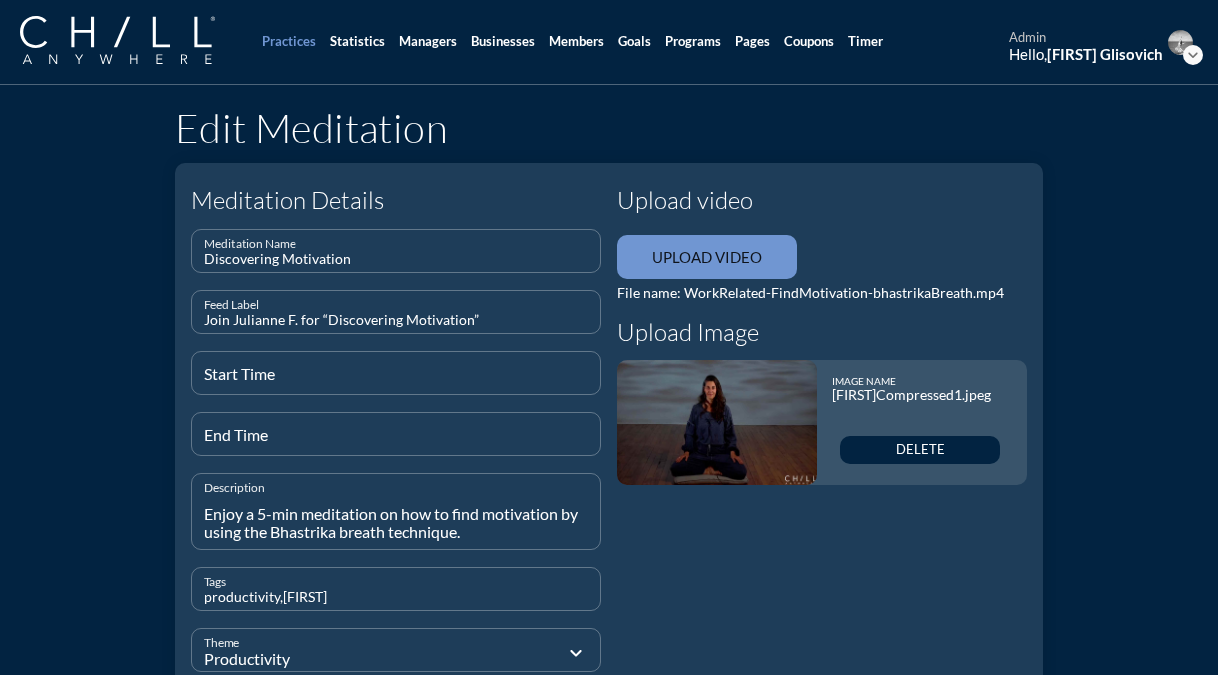 drag, startPoint x: 359, startPoint y: 260, endPoint x: 150, endPoint y: 259, distance: 209.0024 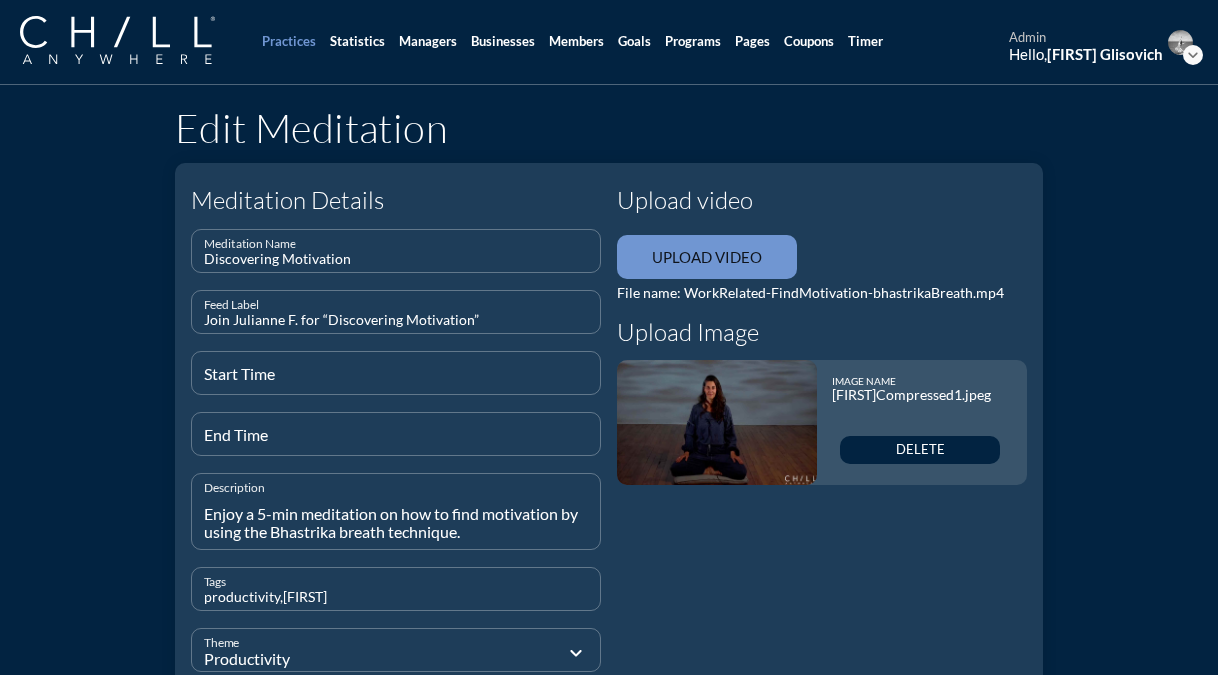 drag, startPoint x: 479, startPoint y: 532, endPoint x: 173, endPoint y: 506, distance: 307.1026 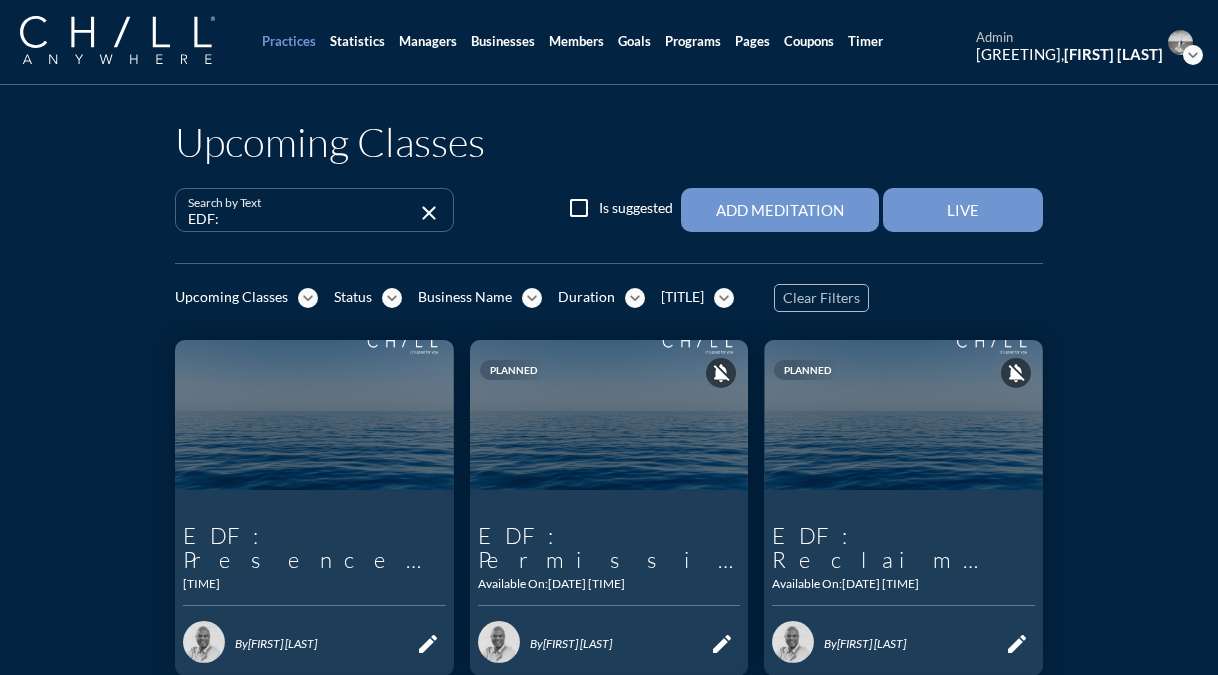 scroll, scrollTop: 0, scrollLeft: 0, axis: both 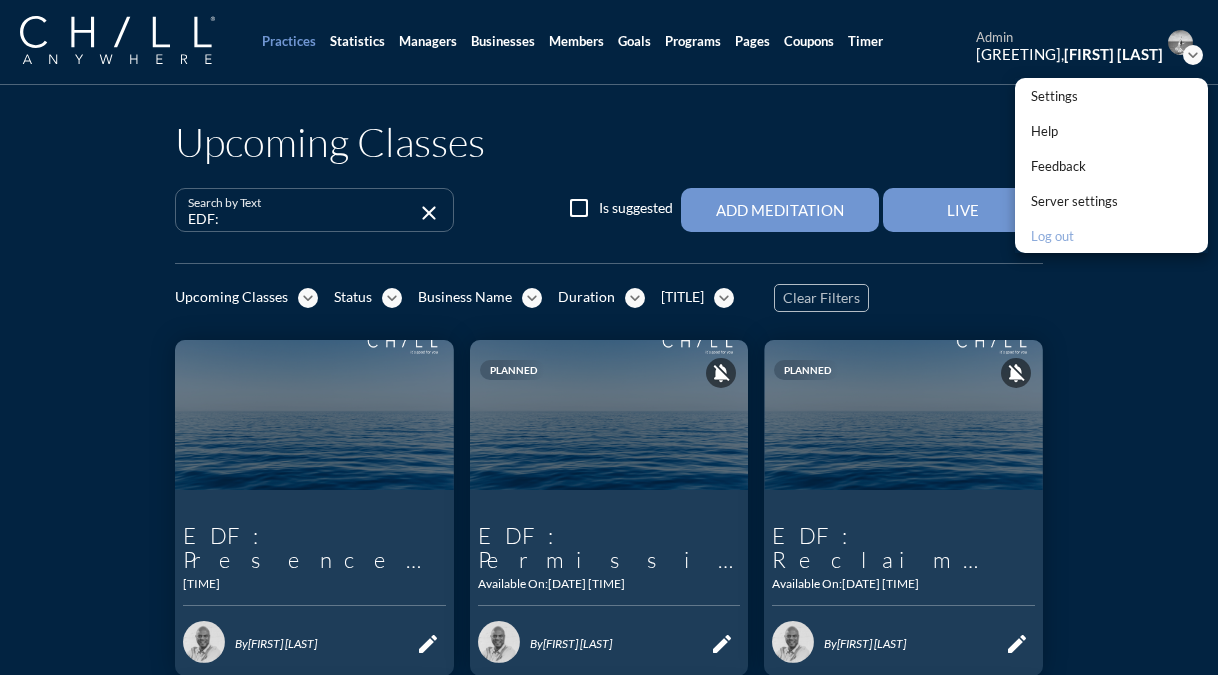 click on "Log out" at bounding box center [1074, 236] 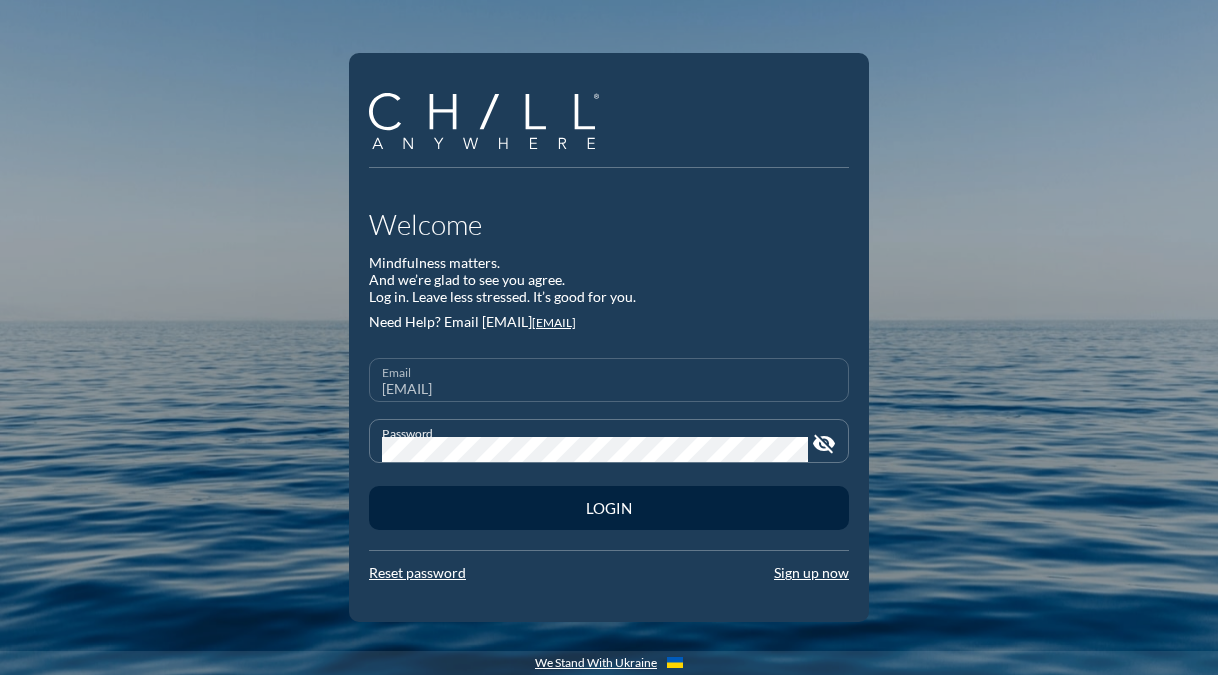 click on "Email [EMAIL]" at bounding box center (609, 380) 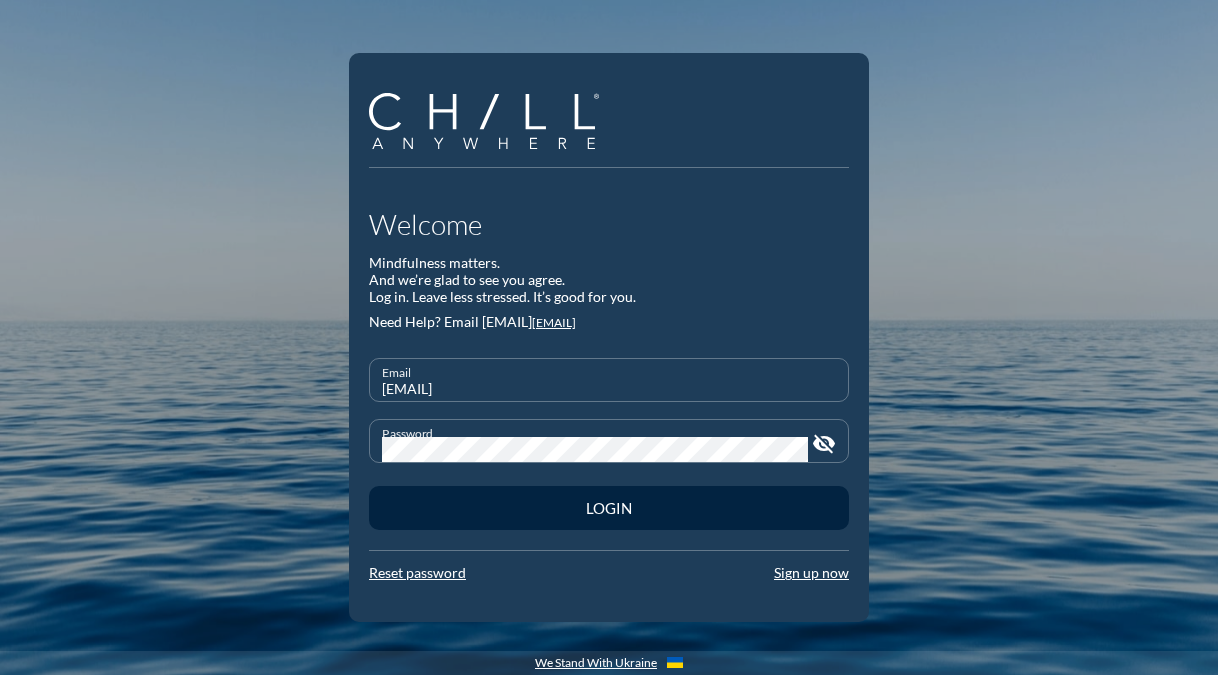 type on "[EMAIL]" 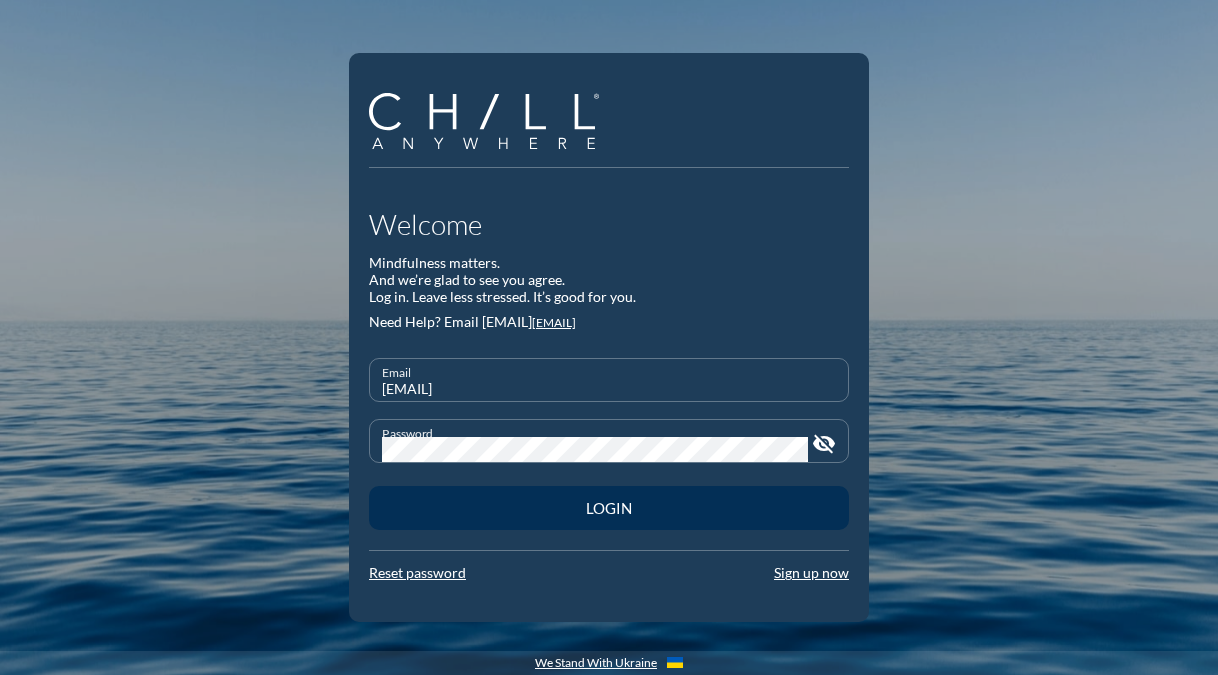 click on "Login" at bounding box center (609, 508) 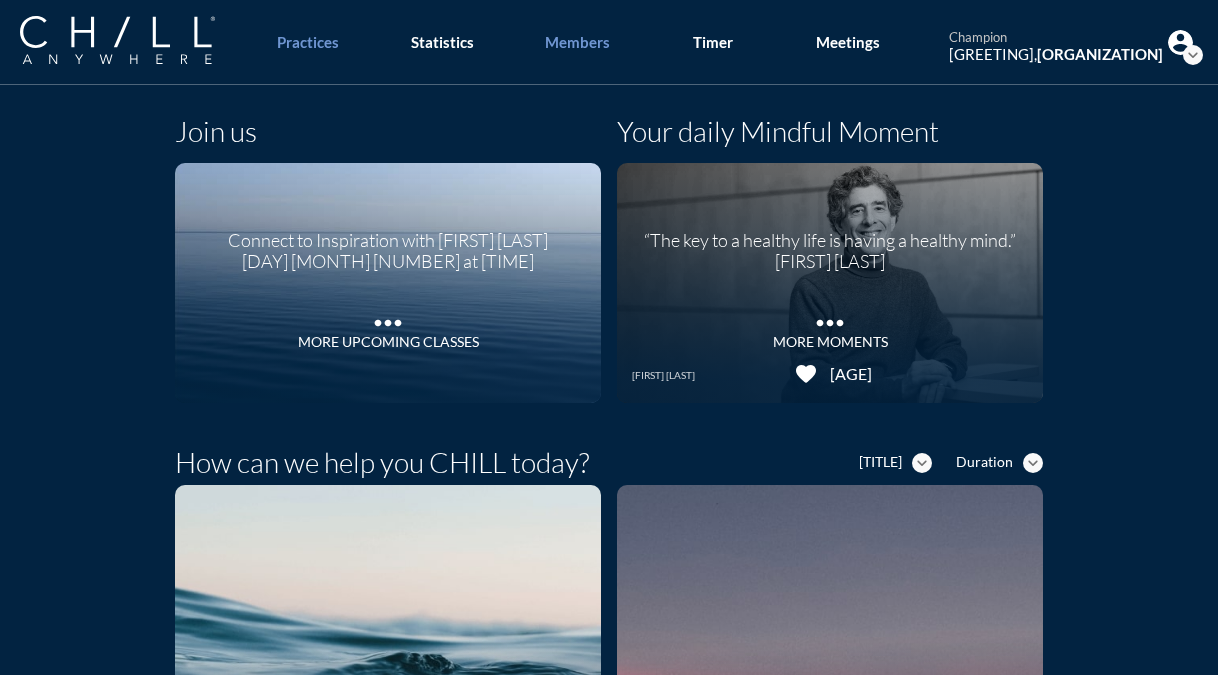 click on "Members" at bounding box center [577, 42] 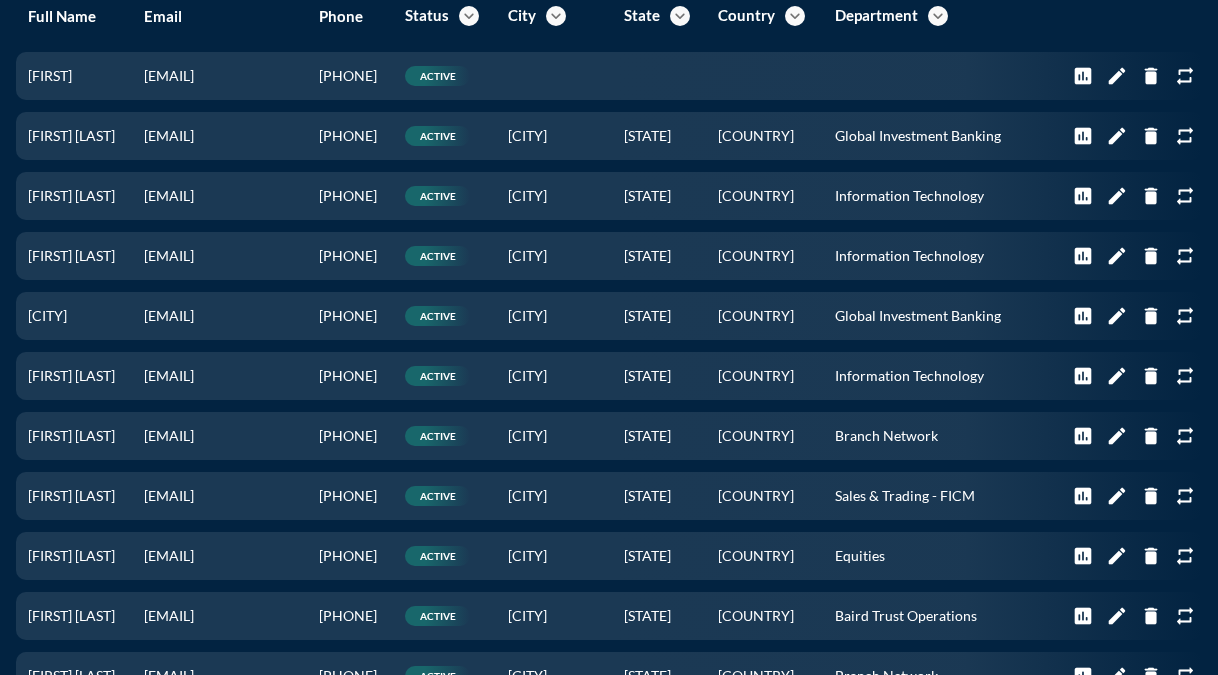 scroll, scrollTop: 0, scrollLeft: 0, axis: both 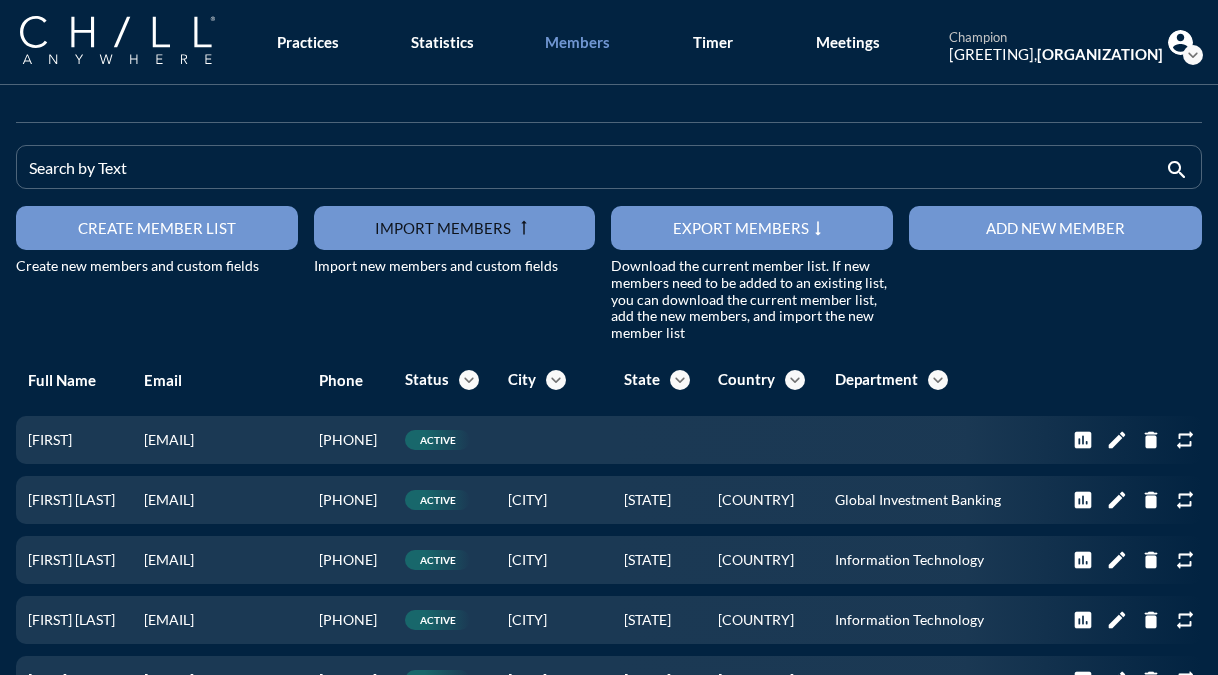 click on "expand_more" at bounding box center (469, 380) 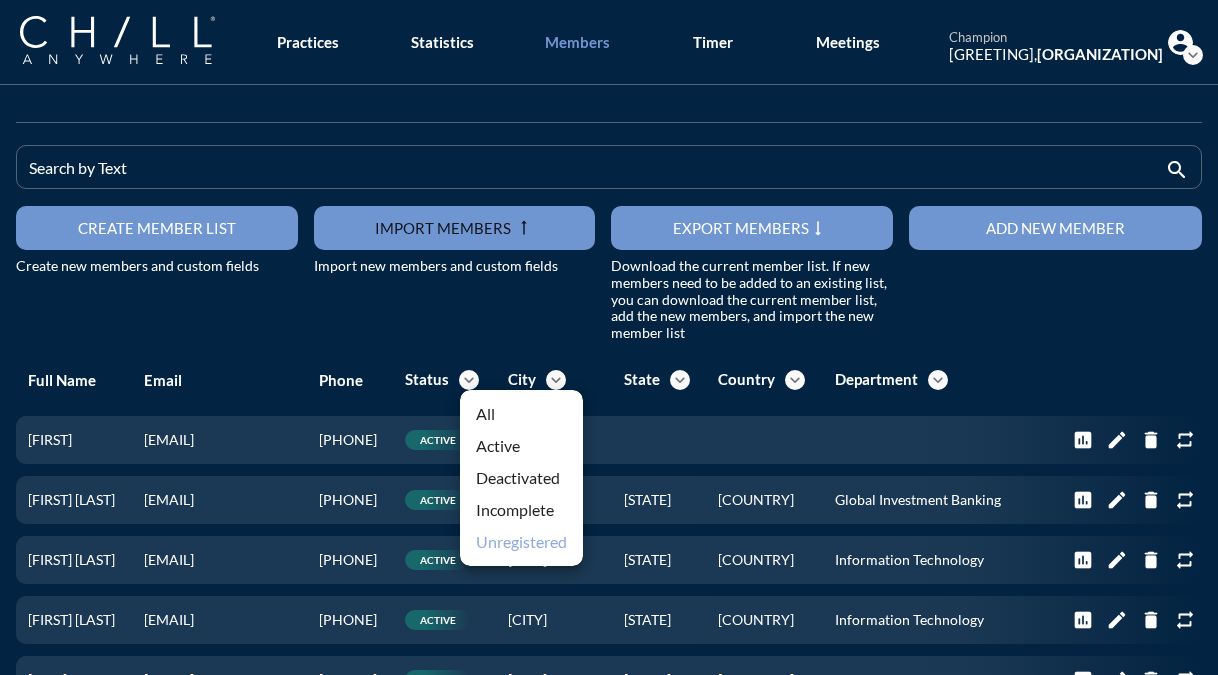click on "Unregistered" at bounding box center [521, 542] 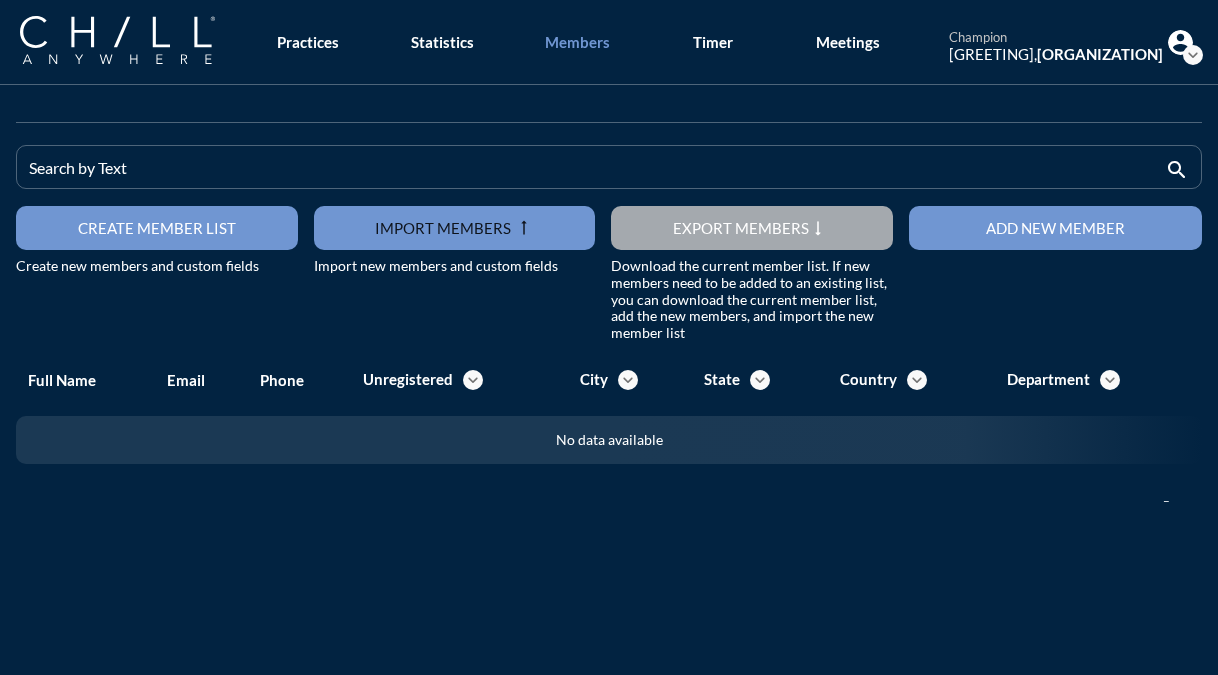 click on "expand_more" at bounding box center [473, 380] 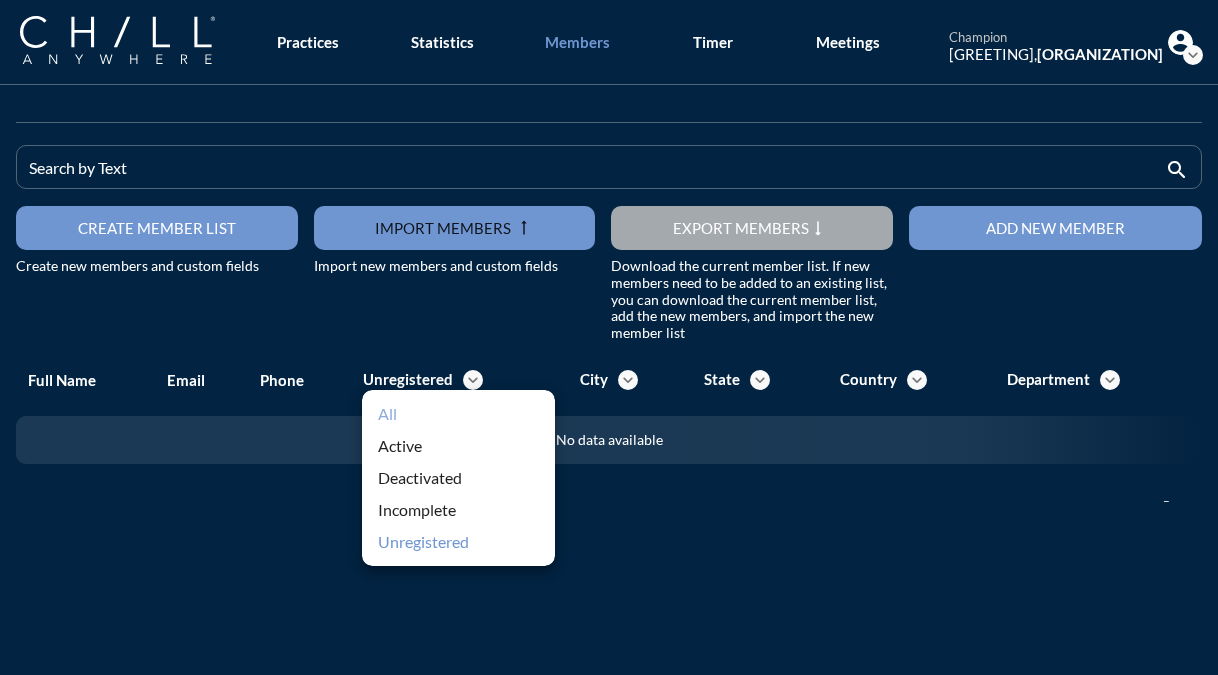 click on "All" at bounding box center (458, 414) 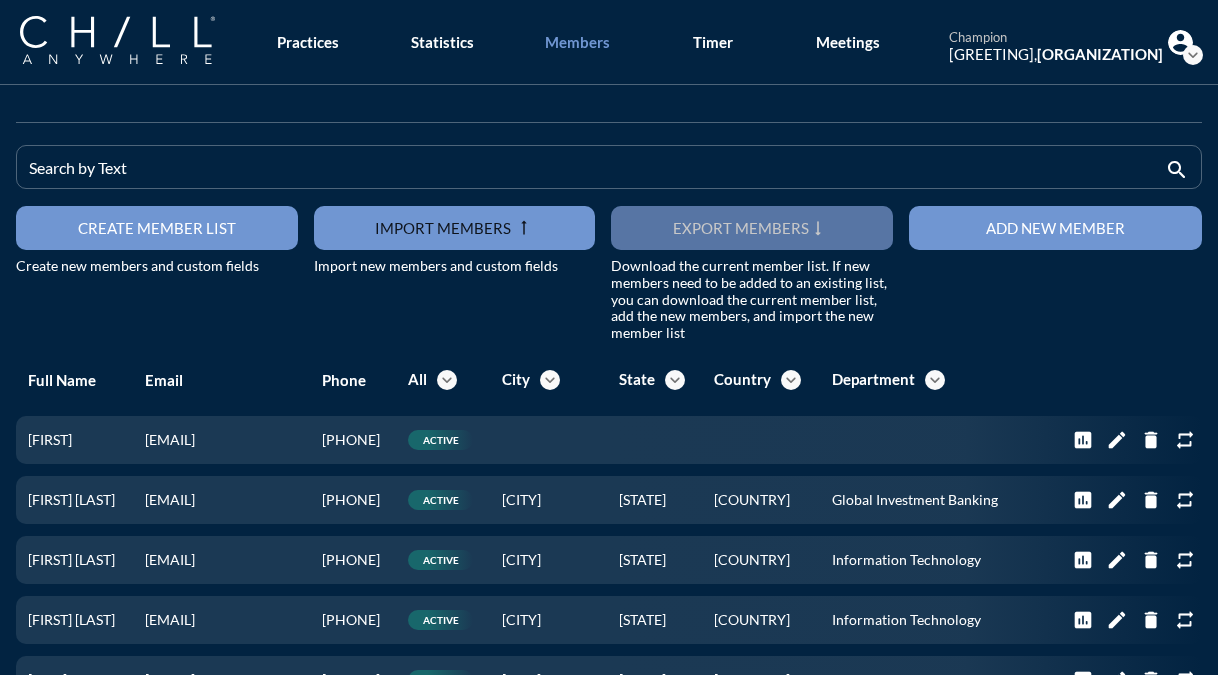 click on "export members" at bounding box center (741, 228) 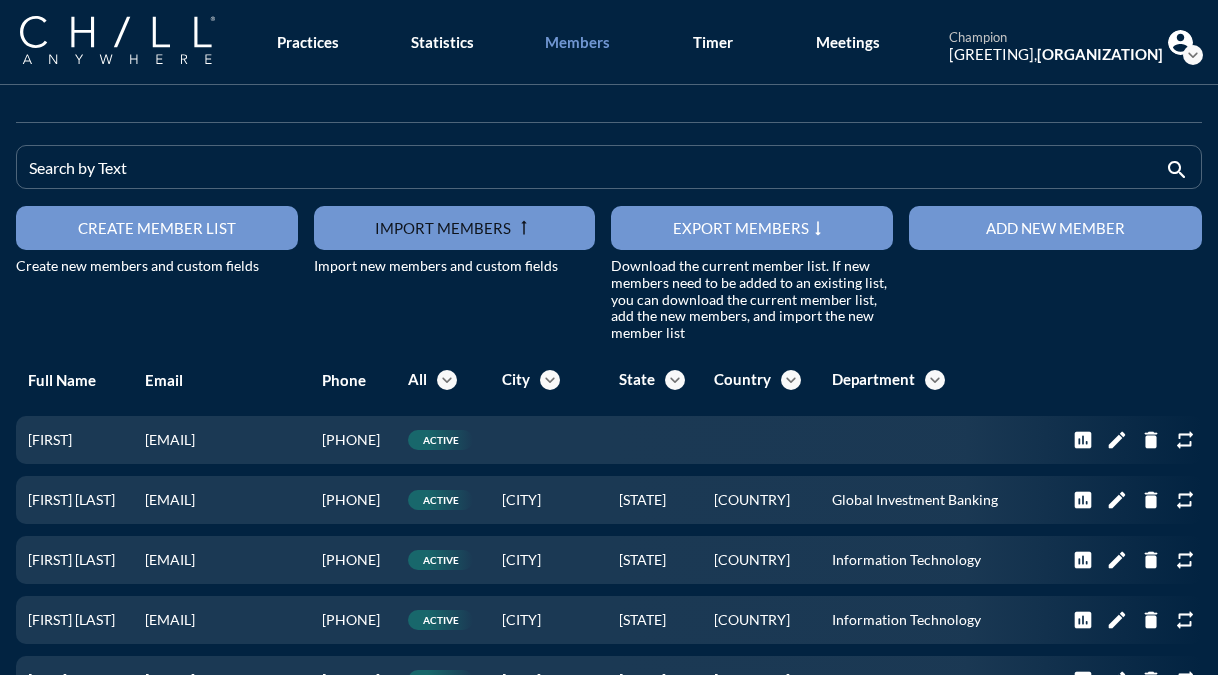 click on "Create member list" at bounding box center (157, 228) 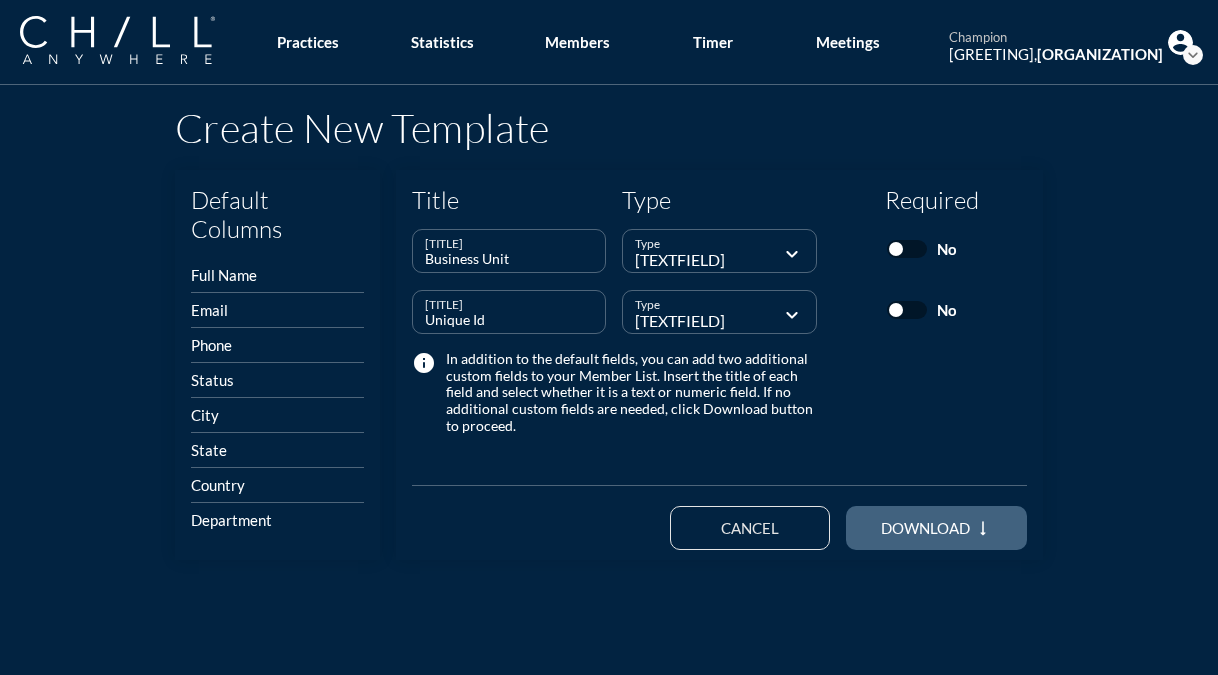 click on "download" at bounding box center [925, 528] 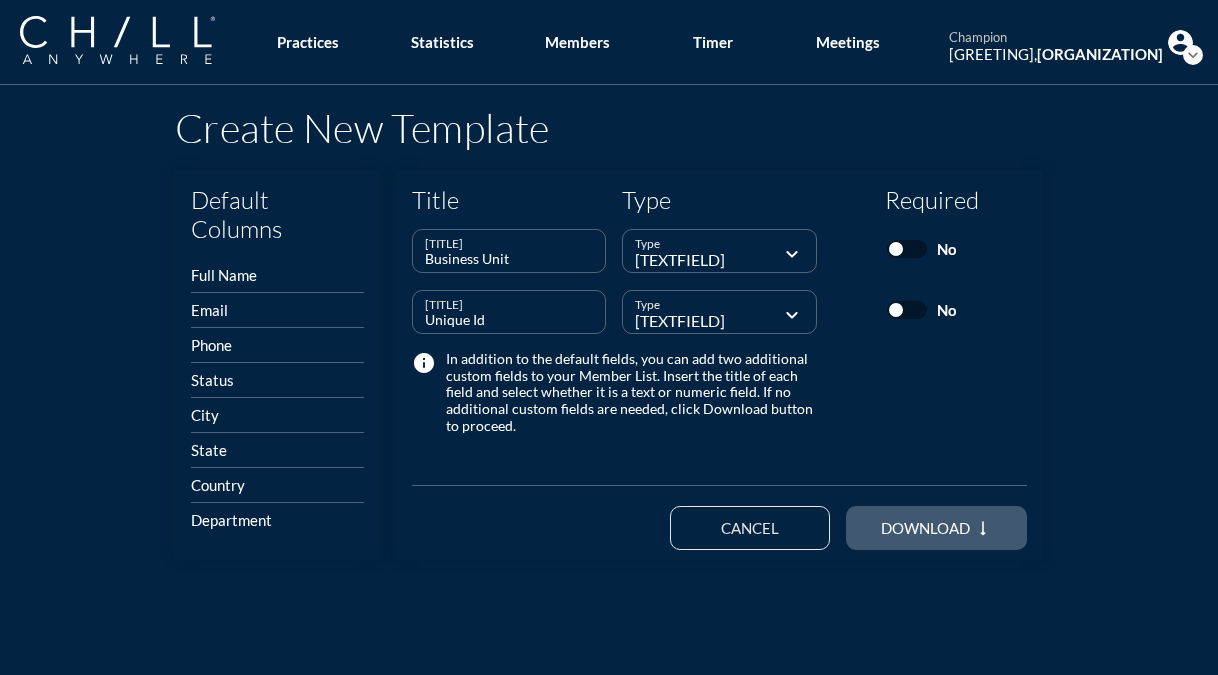 type on "businessUnit" 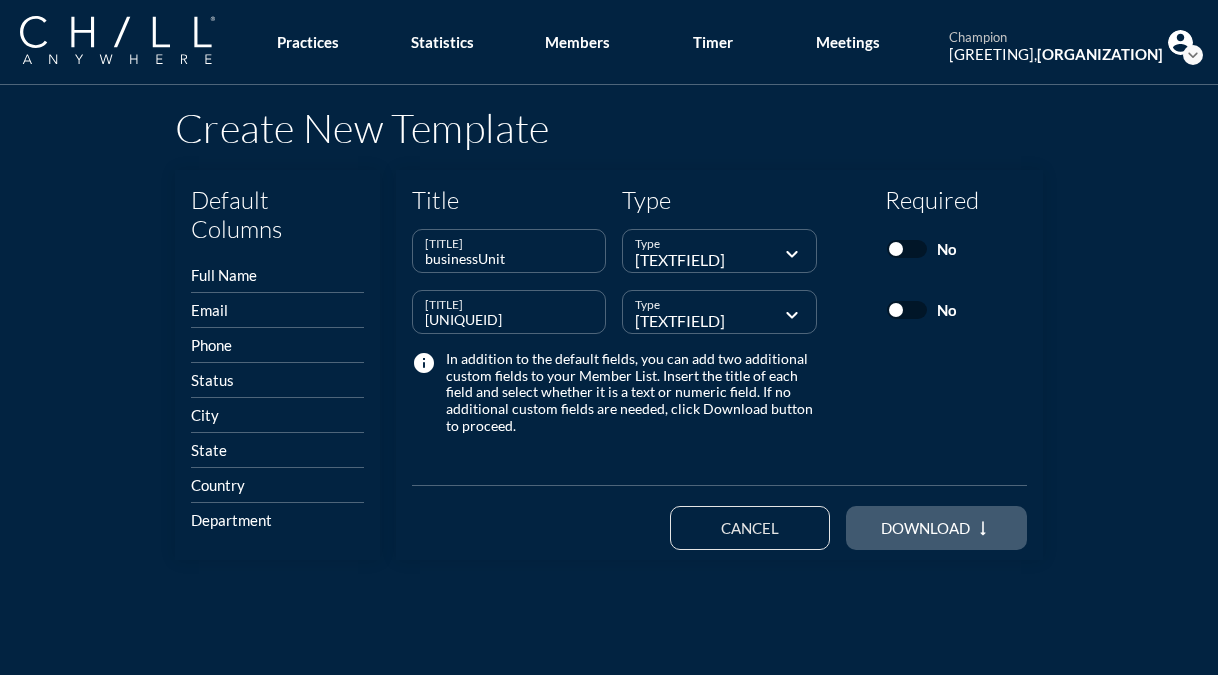 type 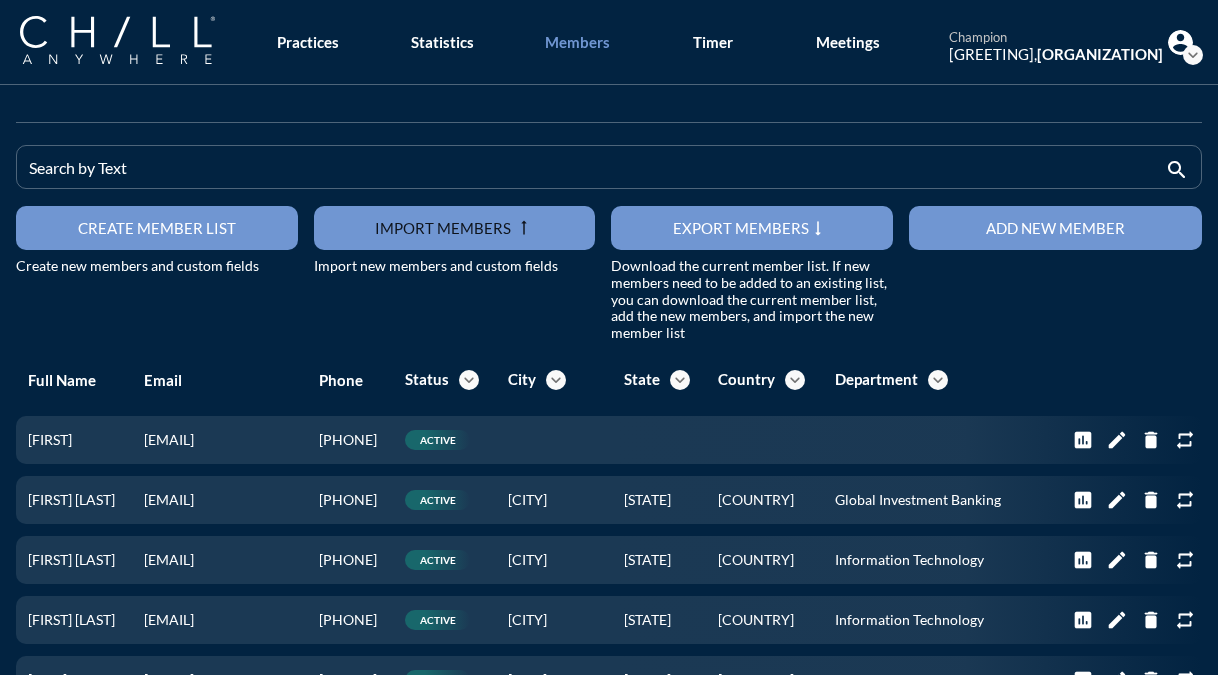 click at bounding box center (455, 228) 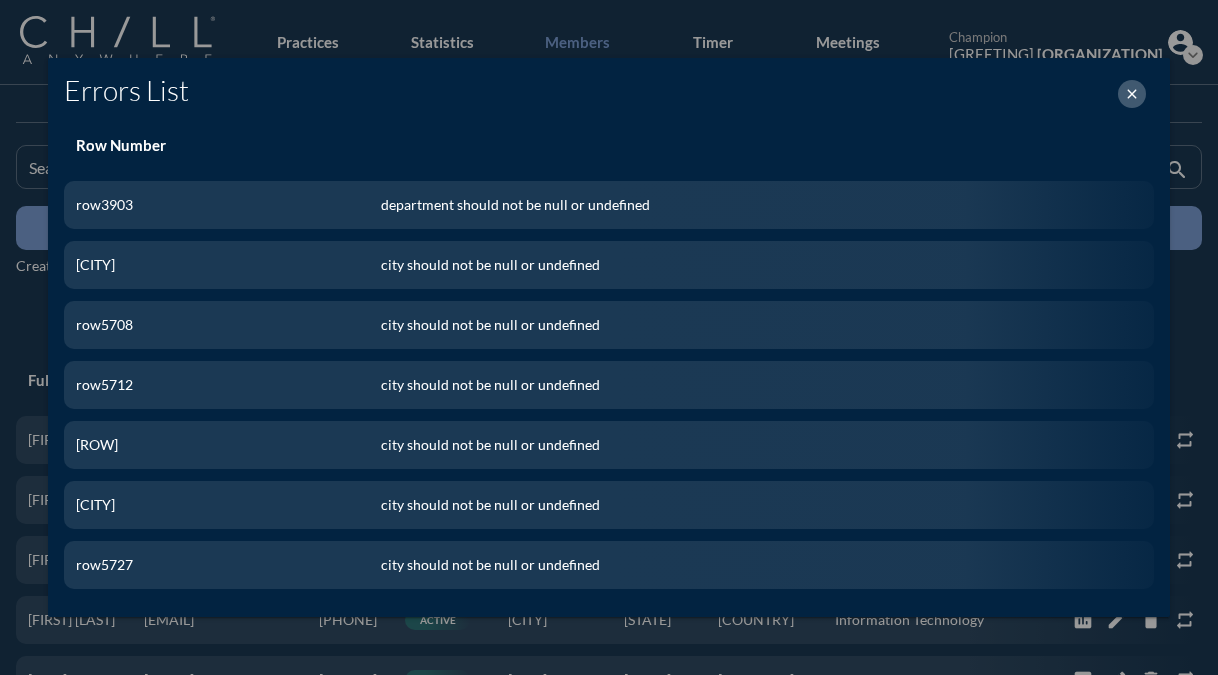 click on "close" at bounding box center (1132, 94) 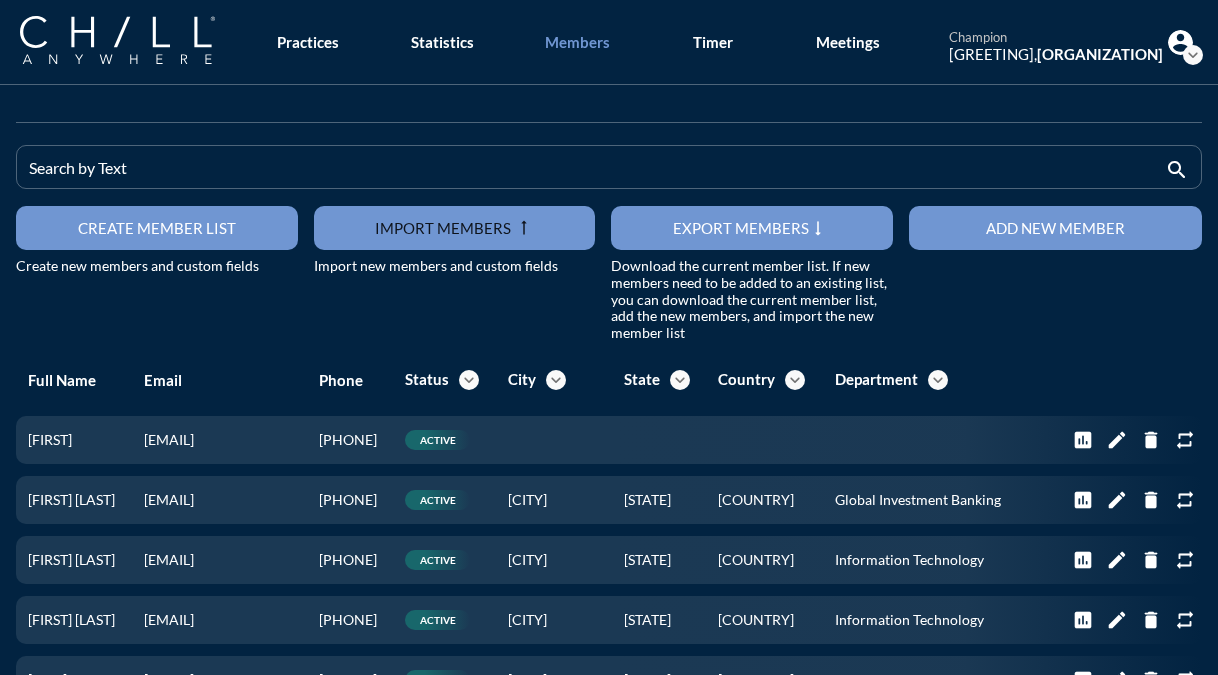 click at bounding box center [455, 228] 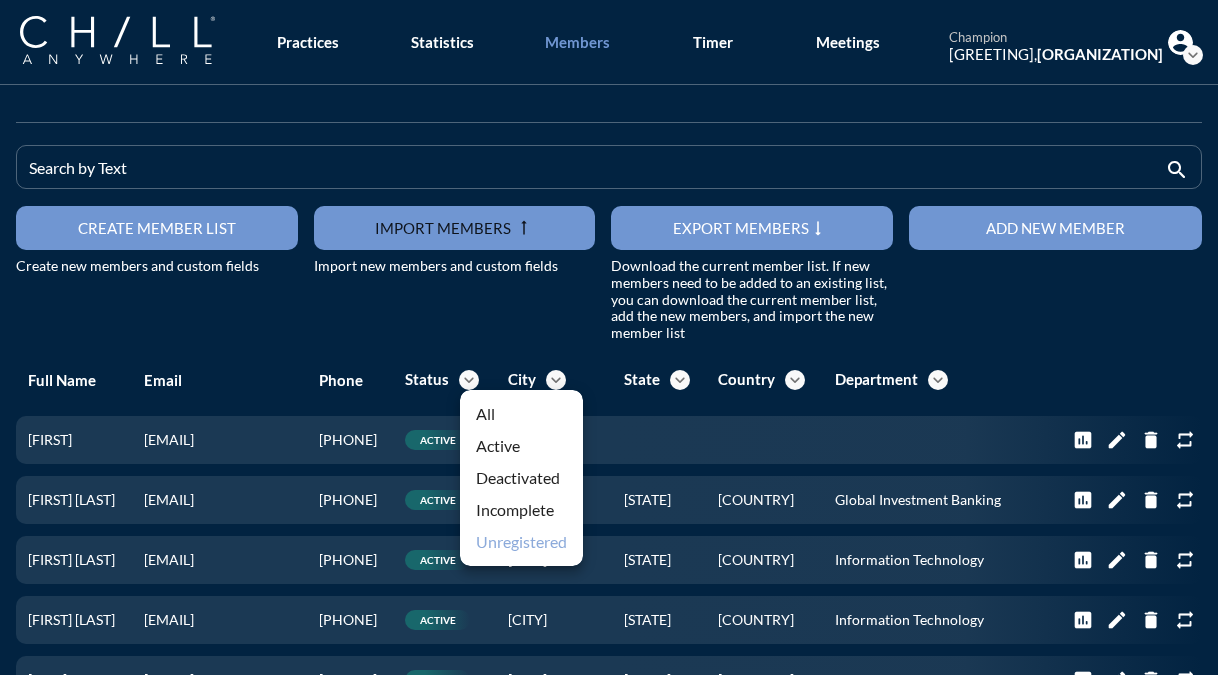 click on "Unregistered" at bounding box center [521, 542] 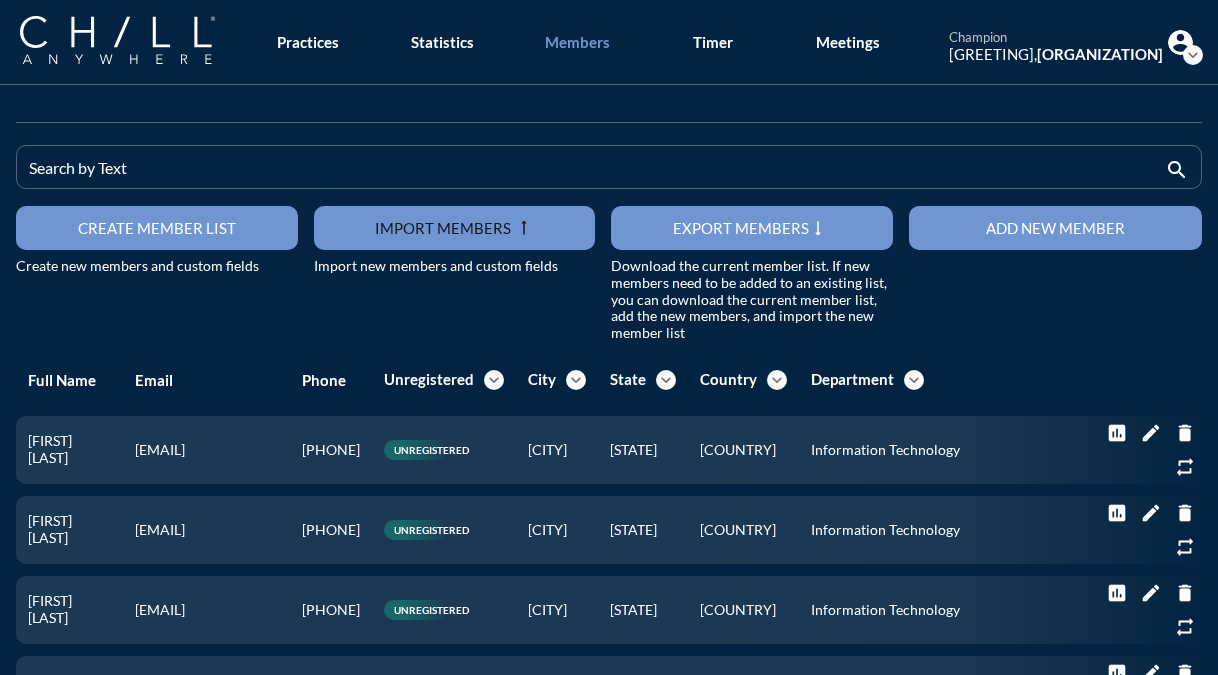 click on "expand_more" at bounding box center [1193, 55] 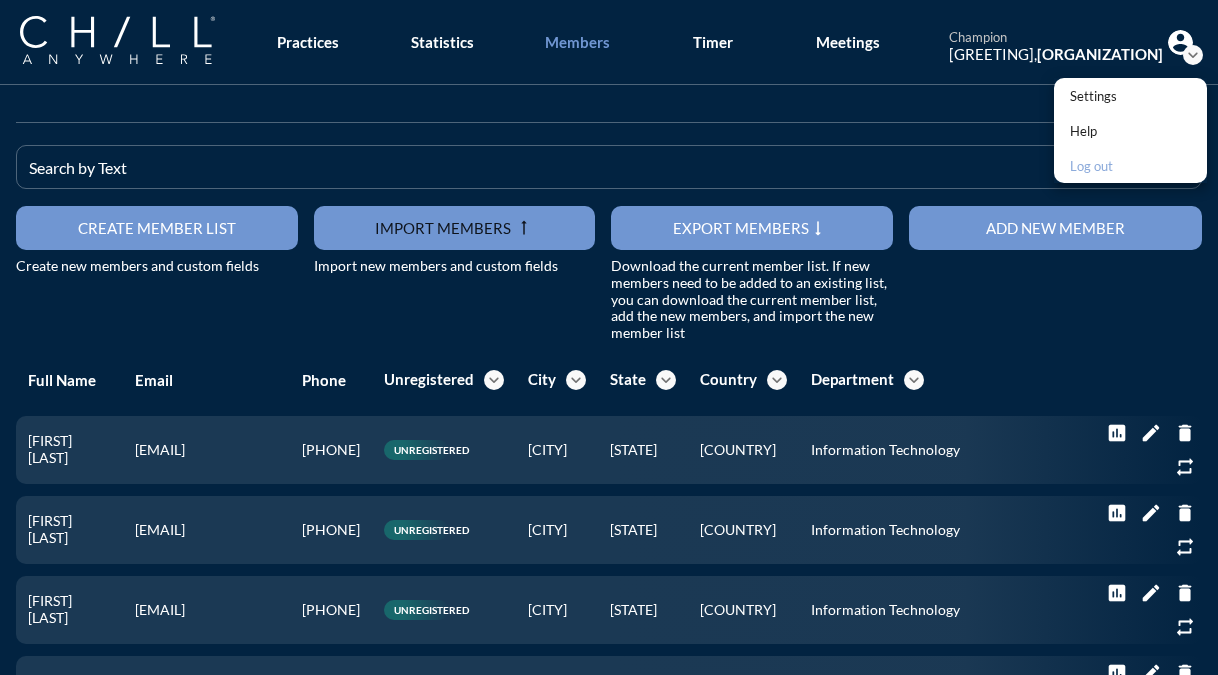 click on "Log out" at bounding box center (1093, 166) 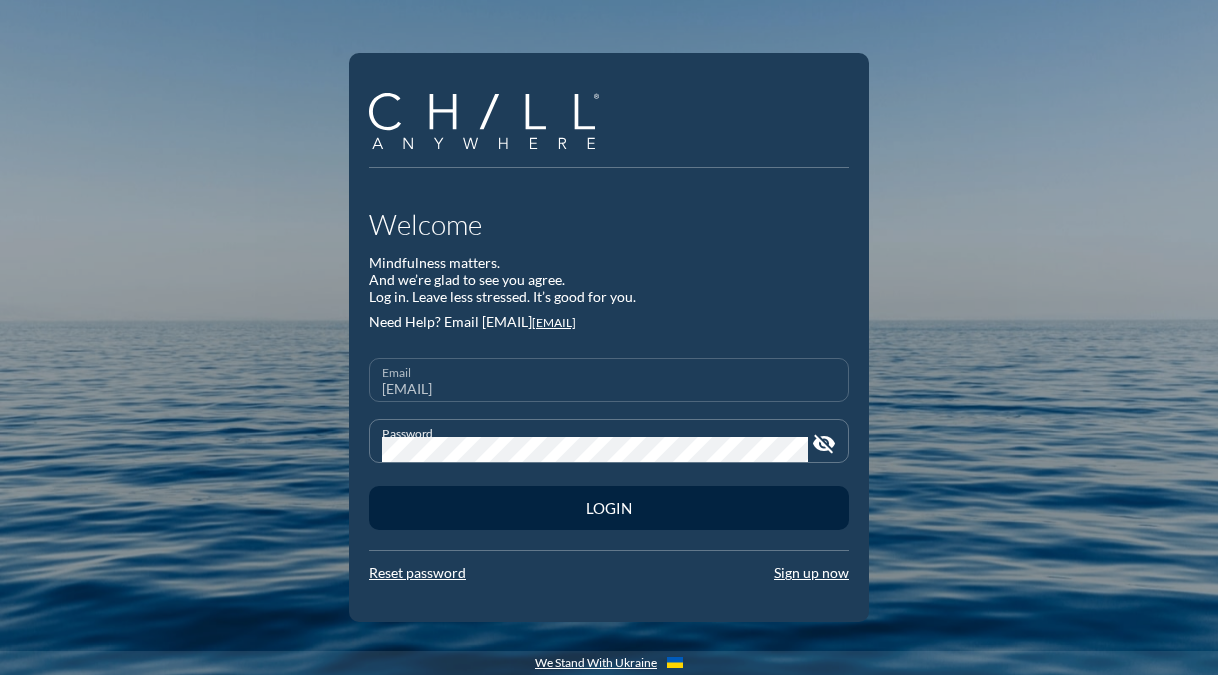 click on "[EMAIL]" at bounding box center (609, 388) 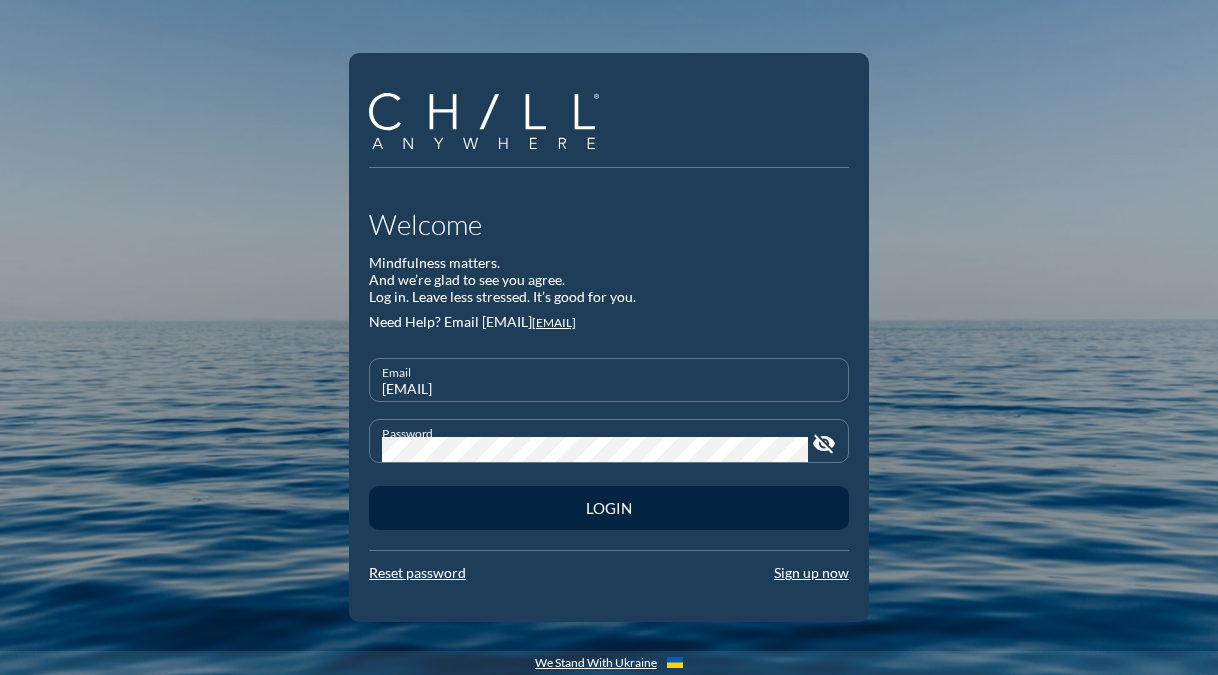 type on "[EMAIL]" 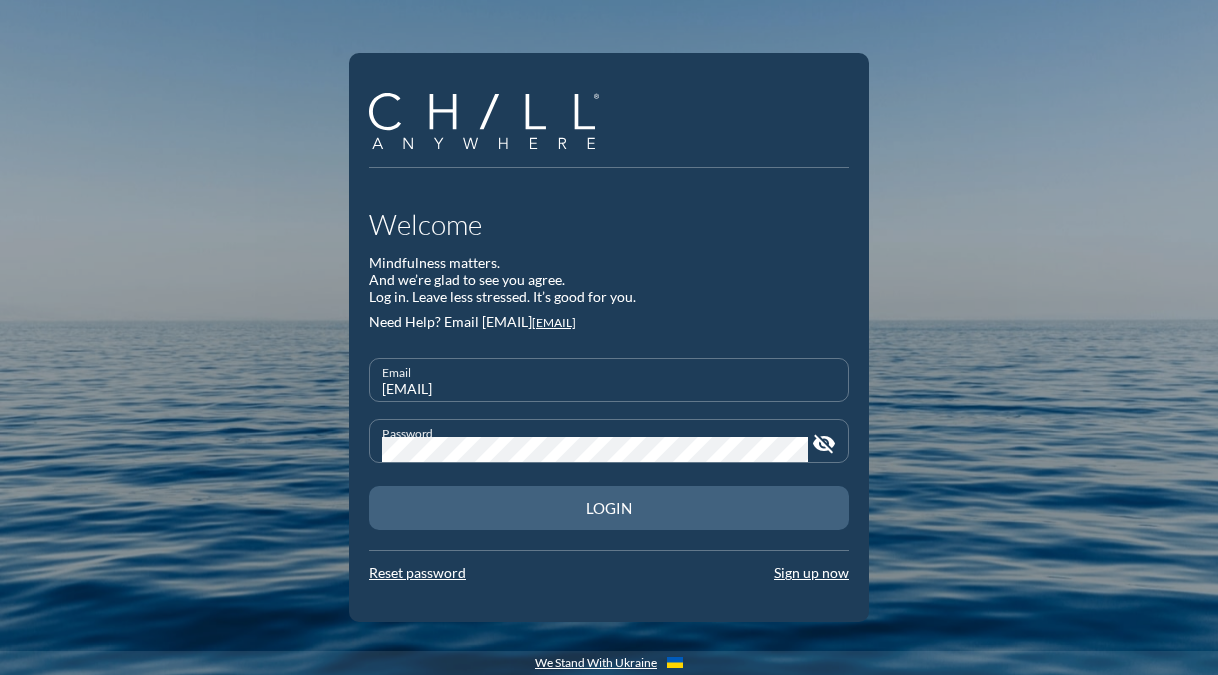 click on "Login" at bounding box center (609, 508) 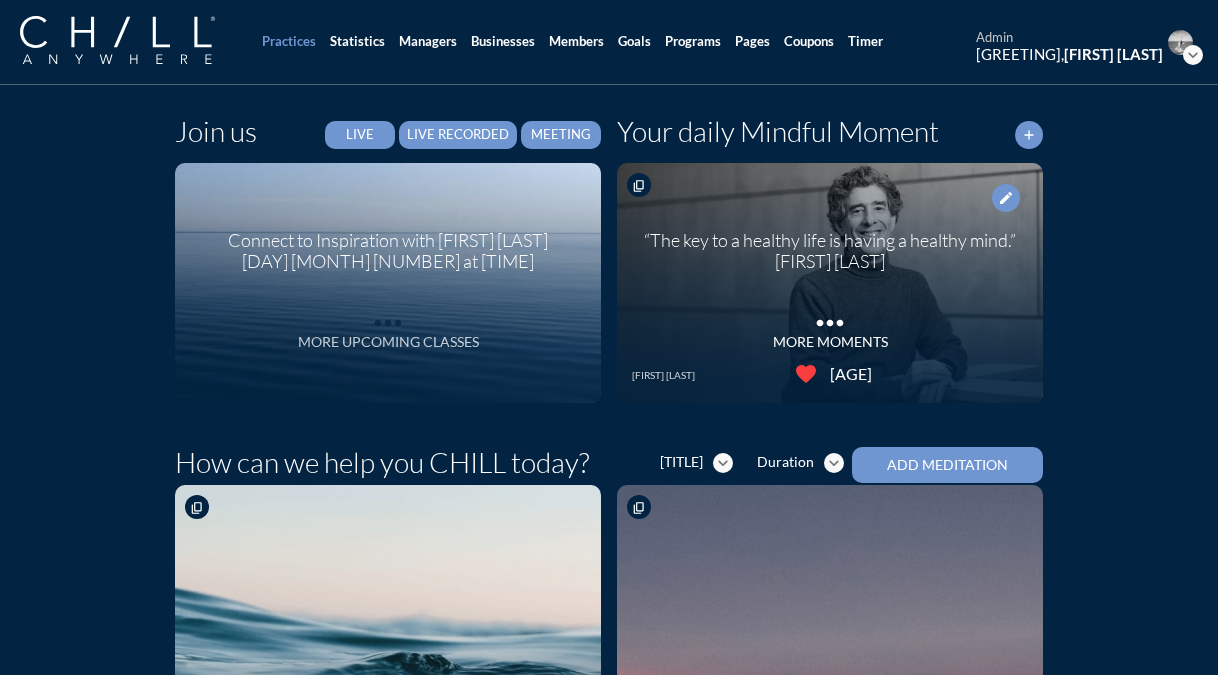 click on "more_horiz" at bounding box center [388, 318] 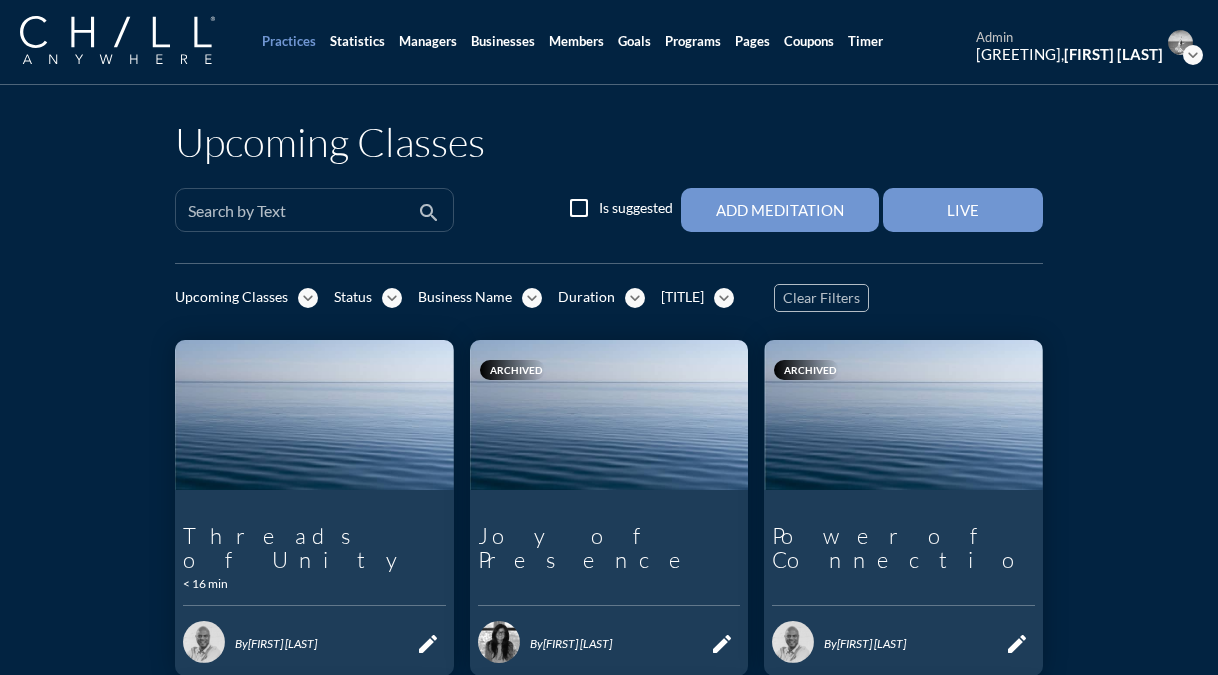 click at bounding box center (300, 218) 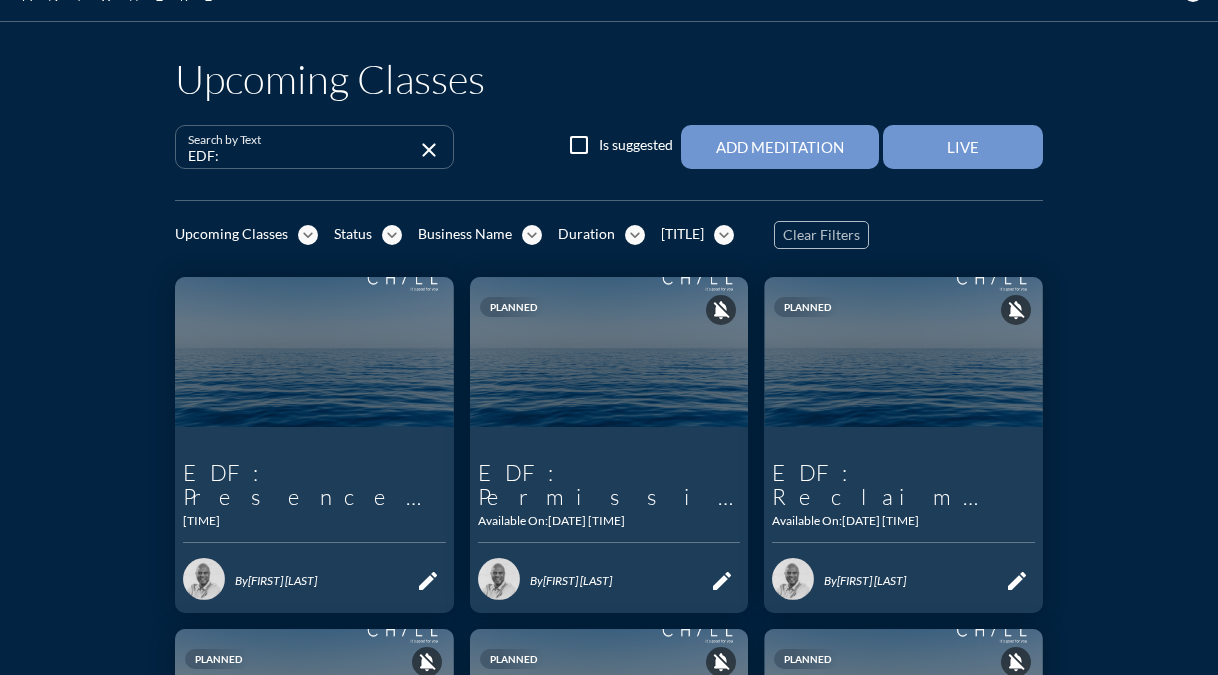 scroll, scrollTop: 74, scrollLeft: 0, axis: vertical 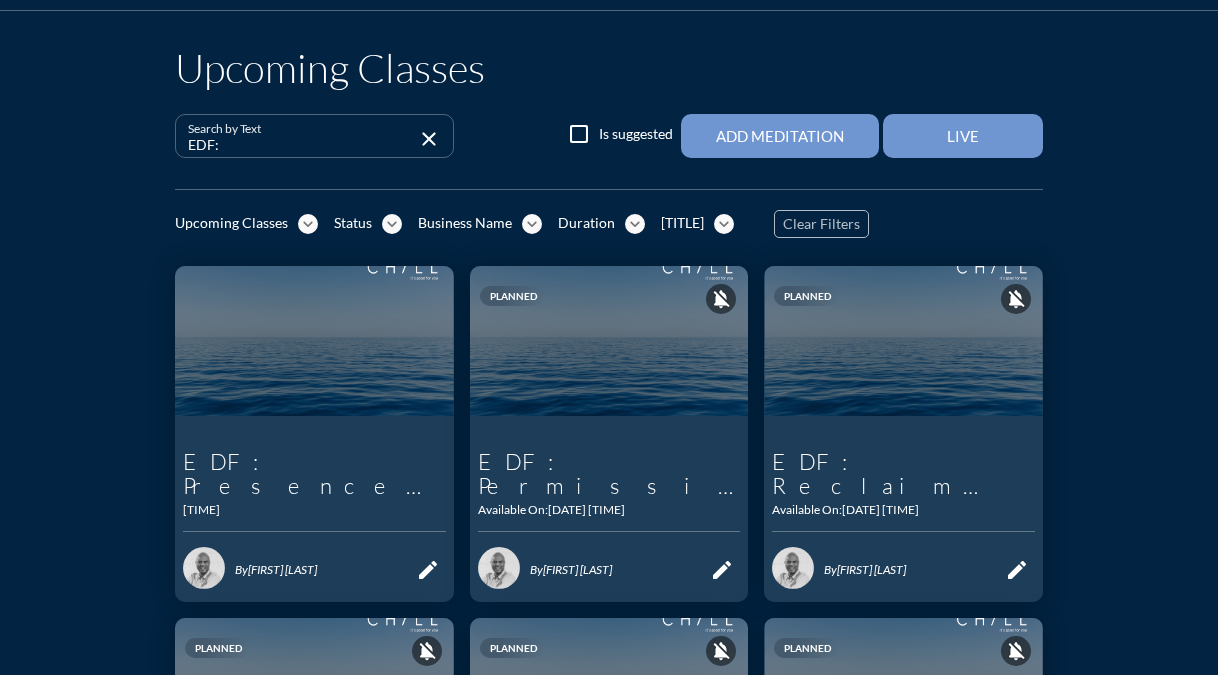 type on "EDF:" 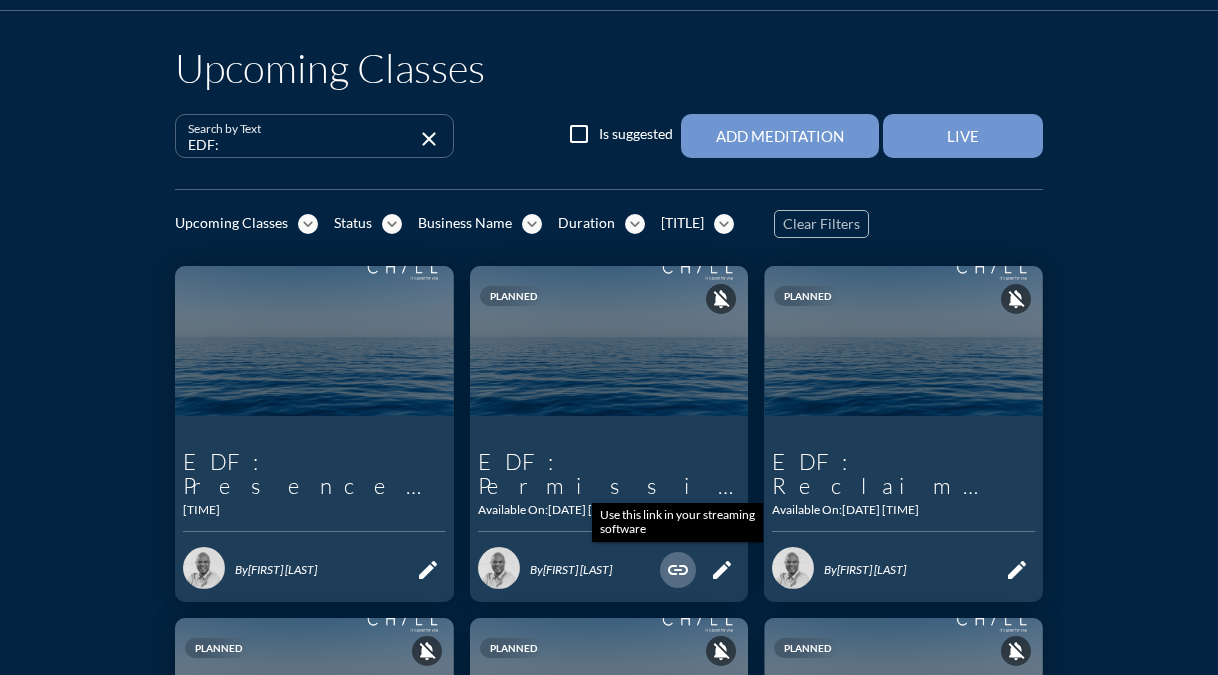 click on "link" at bounding box center [678, 570] 